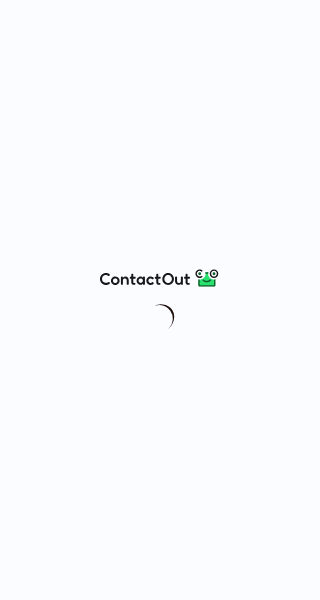 scroll, scrollTop: 0, scrollLeft: 0, axis: both 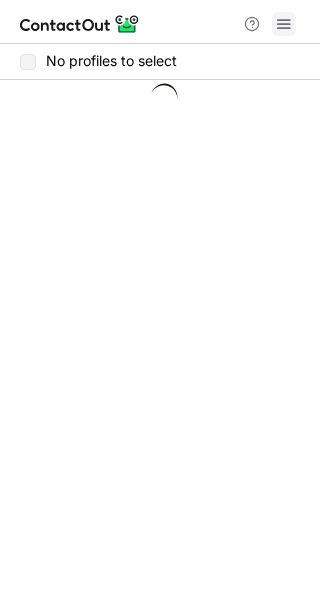 click at bounding box center [284, 24] 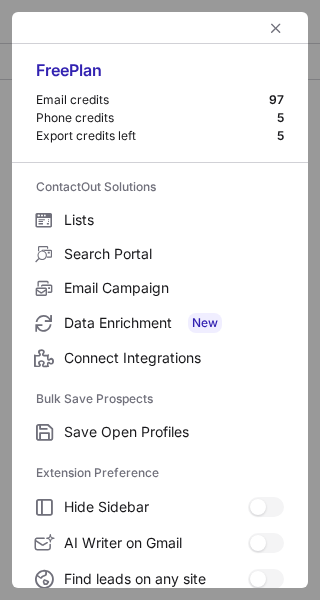 scroll, scrollTop: 307, scrollLeft: 0, axis: vertical 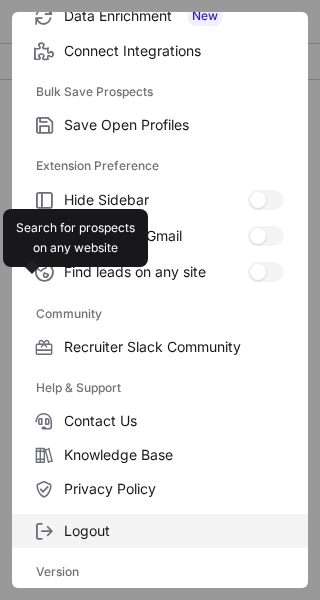 click on "Logout" at bounding box center (174, 125) 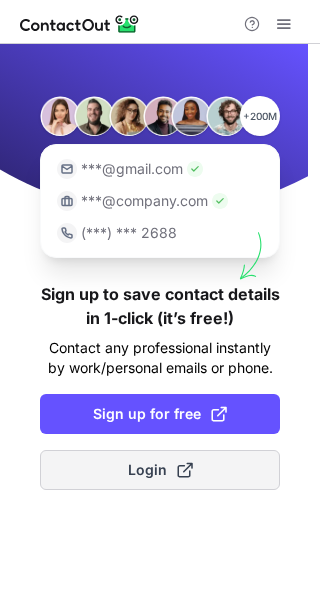 click on "Login" at bounding box center (160, 470) 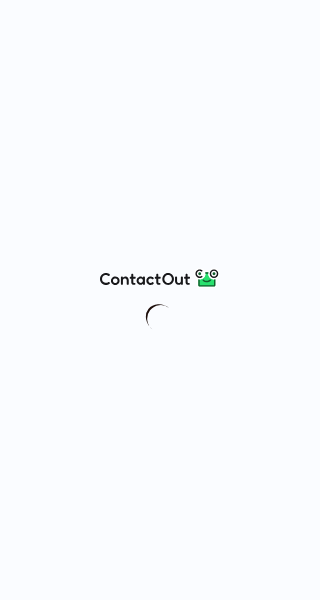 scroll, scrollTop: 0, scrollLeft: 0, axis: both 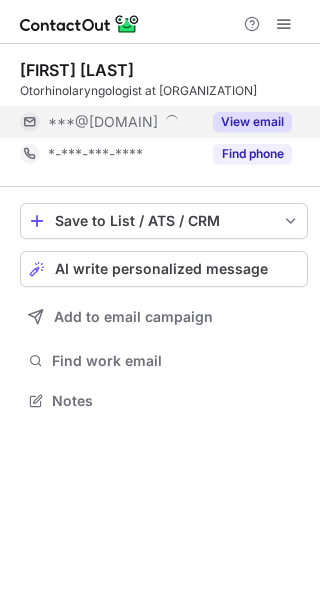 click on "View email" at bounding box center (252, 122) 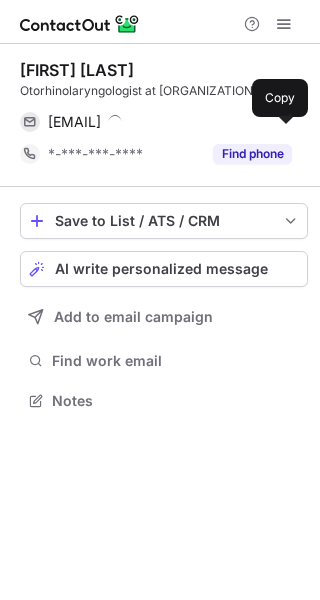 click on "fotios.vogias@klinikum-dessau.de" at bounding box center [74, 122] 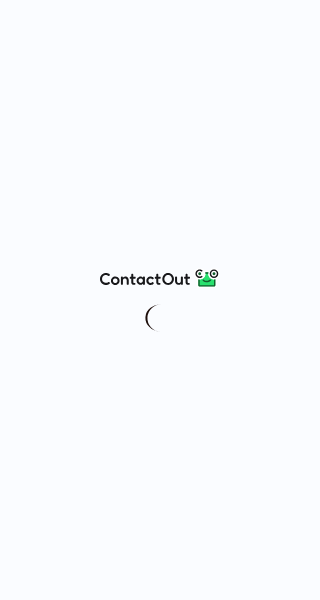 scroll, scrollTop: 0, scrollLeft: 0, axis: both 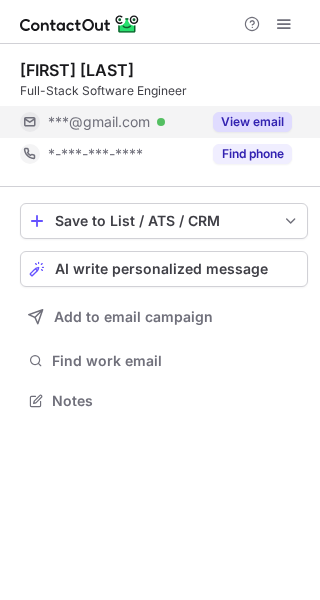click on "View email" at bounding box center (252, 122) 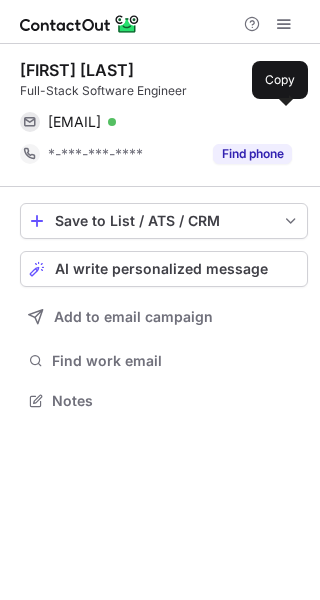 click on "manuelfernandoinfo@gmail.com Verified" at bounding box center [170, 122] 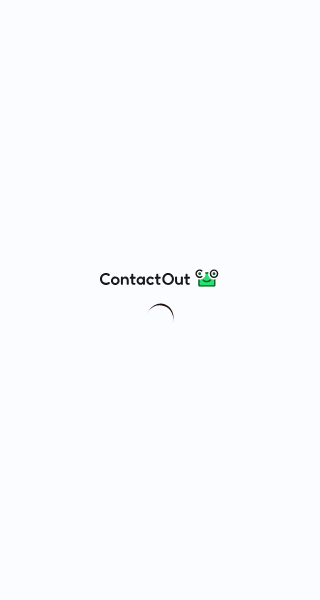 scroll, scrollTop: 0, scrollLeft: 0, axis: both 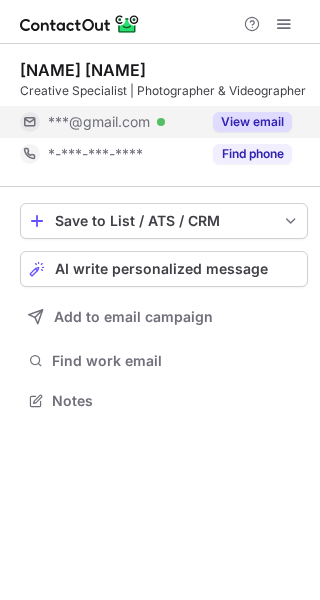 click on "View email" at bounding box center [252, 122] 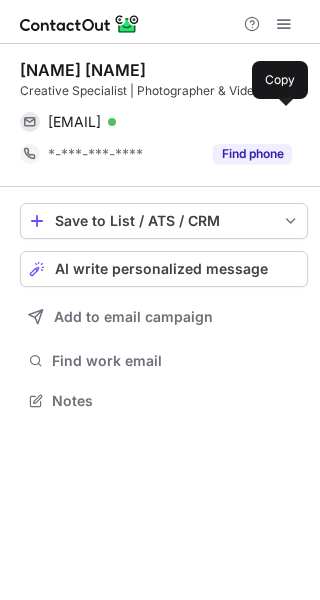 click on "baasnerben@gmail.com Verified" at bounding box center [170, 122] 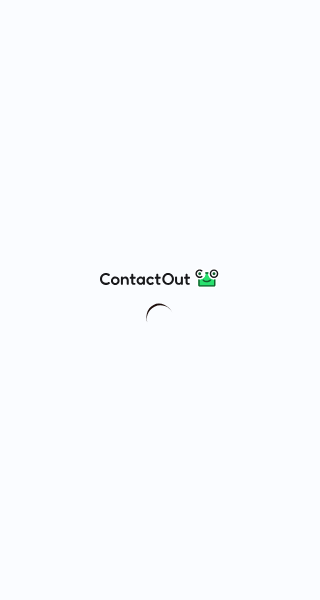 scroll, scrollTop: 0, scrollLeft: 0, axis: both 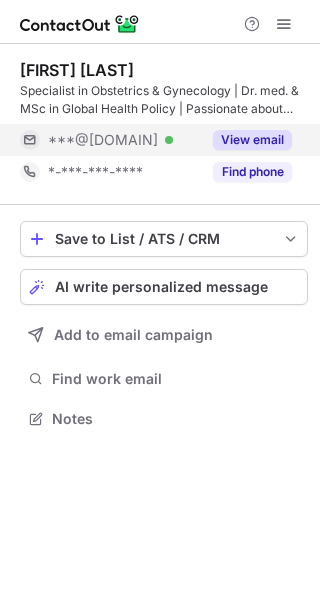 click on "View email" at bounding box center [252, 140] 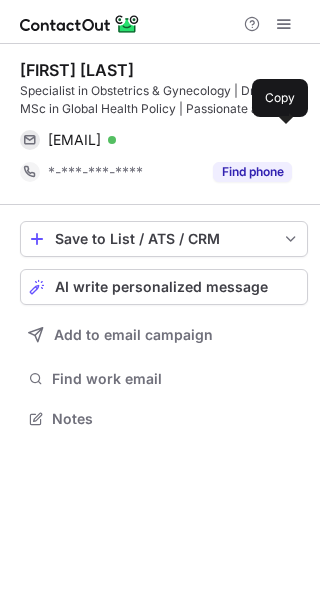 click on "m.gabbert@asklepios.com Verified" at bounding box center [170, 140] 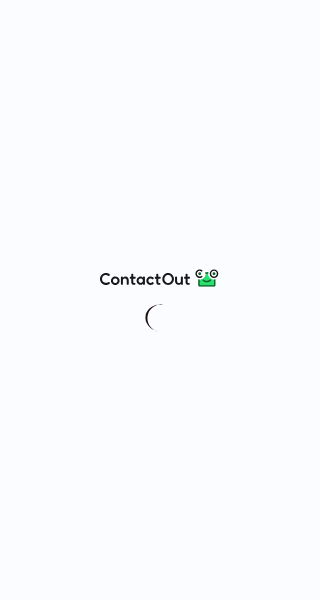 scroll, scrollTop: 0, scrollLeft: 0, axis: both 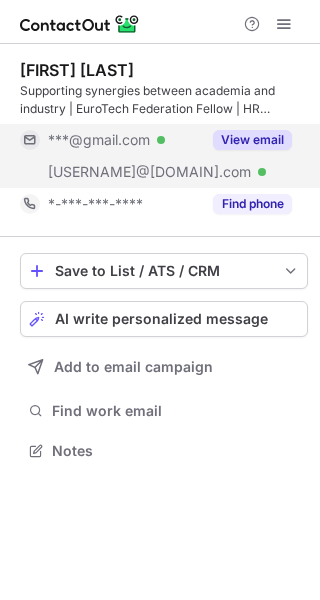 click on "View email" at bounding box center [252, 140] 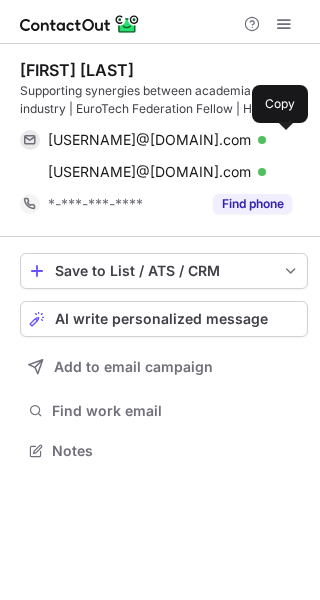 click at bounding box center (282, 140) 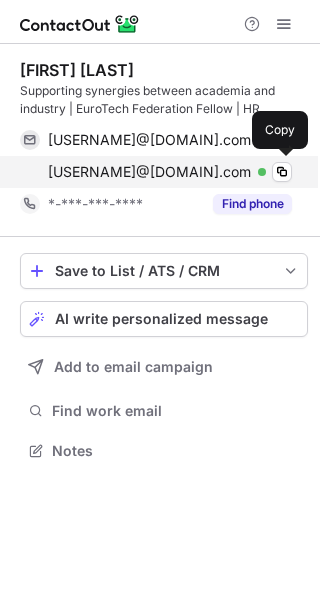 click on "g.griezite@precisehotels.com Verified Copy" at bounding box center [156, 172] 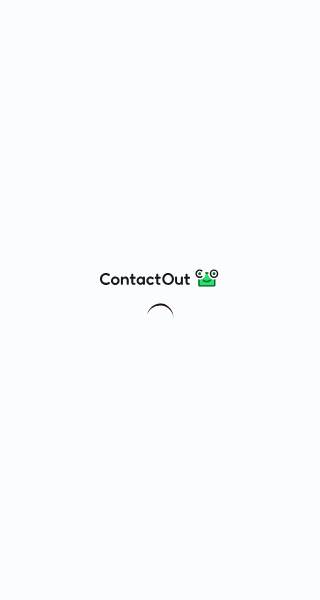 scroll, scrollTop: 0, scrollLeft: 0, axis: both 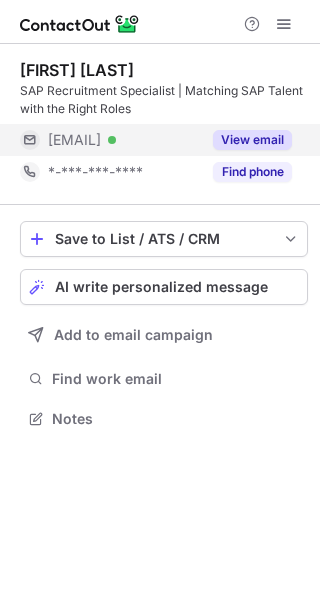 click on "View email" at bounding box center [252, 140] 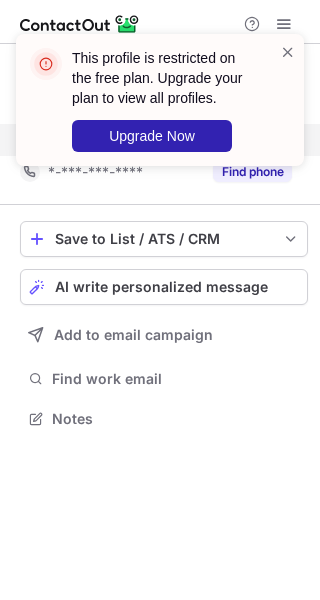 click on "This profile is restricted on the free plan. Upgrade your plan to view all profiles. Upgrade Now" at bounding box center (173, 100) 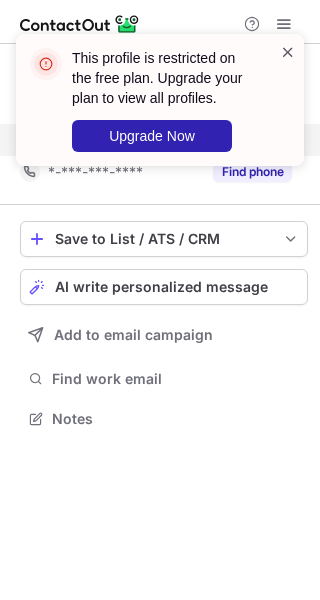 click at bounding box center [288, 52] 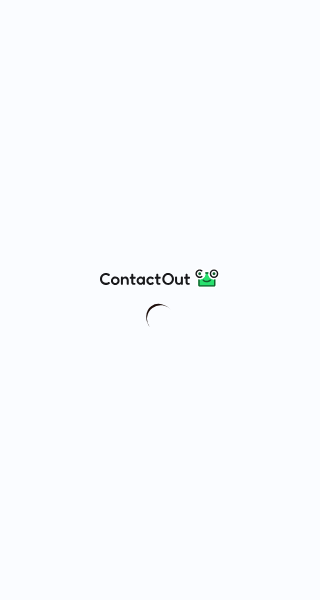 scroll, scrollTop: 0, scrollLeft: 0, axis: both 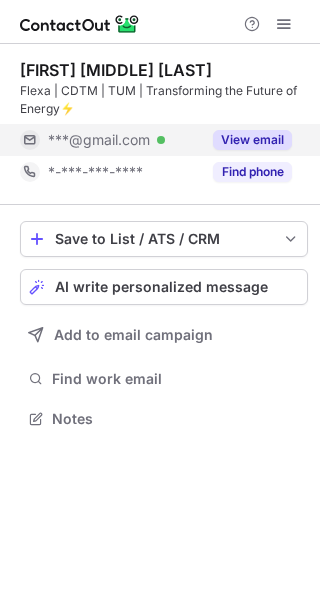click on "View email" at bounding box center [252, 140] 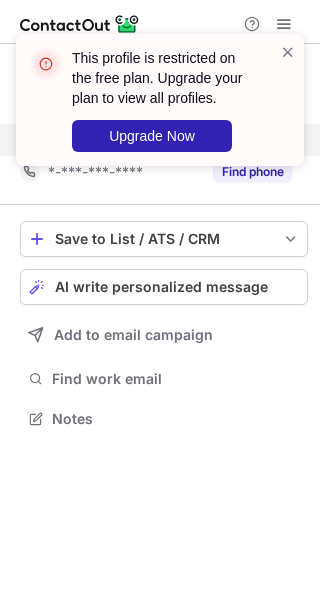 click on "This profile is restricted on the free plan. Upgrade your plan to view all profiles. Upgrade Now" at bounding box center (160, 100) 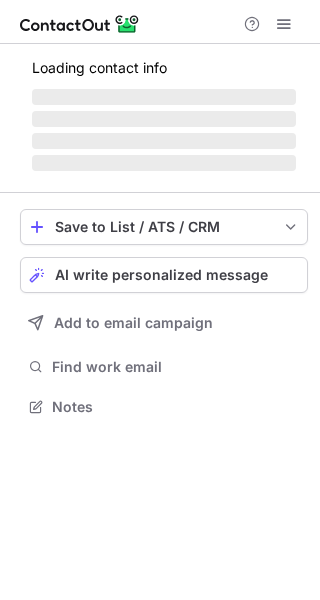 scroll, scrollTop: 0, scrollLeft: 0, axis: both 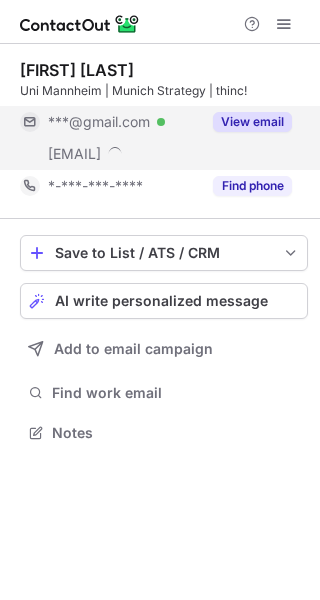 click on "View email" at bounding box center [252, 122] 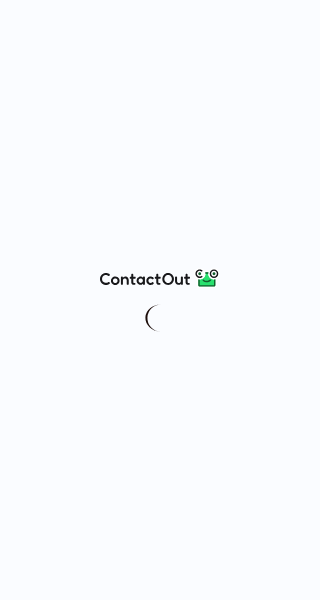 scroll, scrollTop: 0, scrollLeft: 0, axis: both 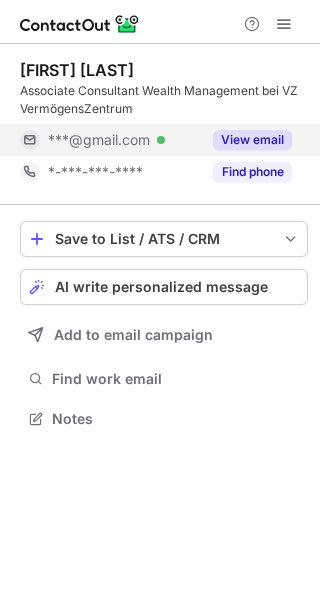click on "View email" at bounding box center [252, 140] 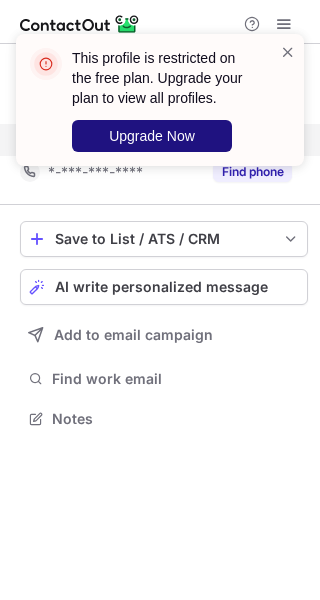 click on "Upgrade Now" at bounding box center [152, 136] 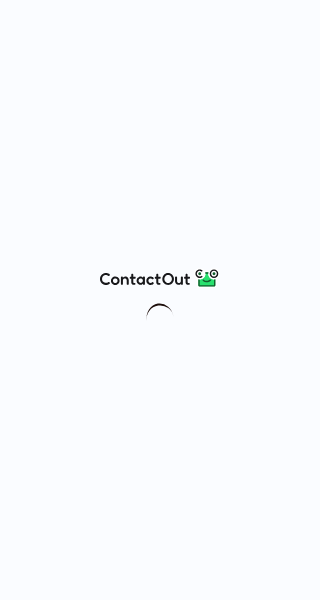 scroll, scrollTop: 0, scrollLeft: 0, axis: both 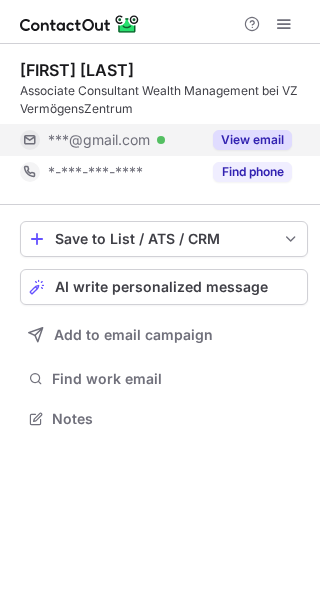 click on "View email" at bounding box center [252, 140] 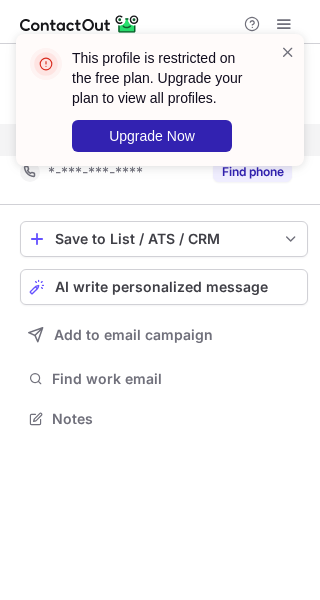 click on "This profile is restricted on the free plan. Upgrade your plan to view all profiles. Upgrade Now" at bounding box center [164, 100] 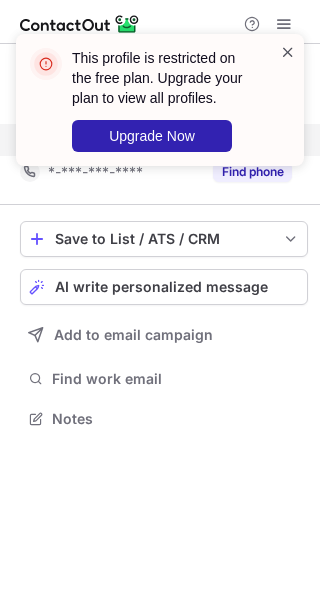 click at bounding box center (288, 52) 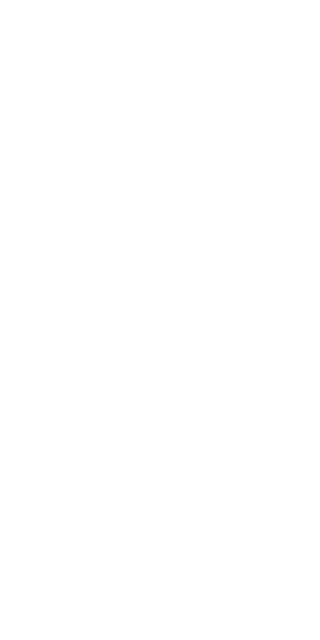 scroll, scrollTop: 0, scrollLeft: 0, axis: both 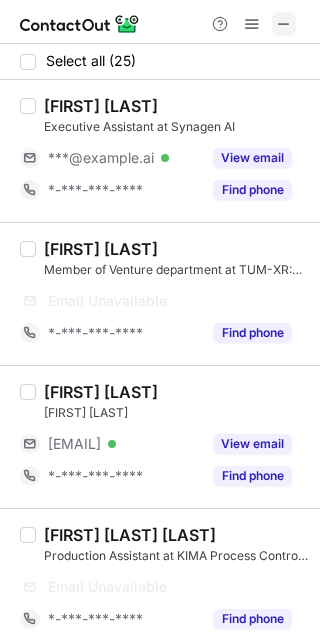 click at bounding box center (284, 24) 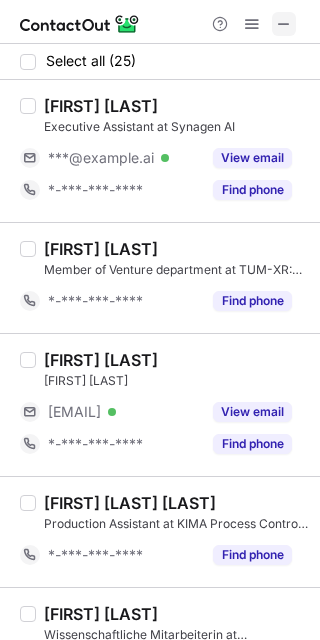 click at bounding box center [284, 24] 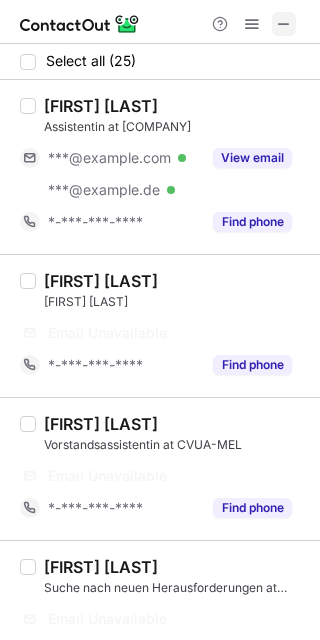 click at bounding box center (284, 24) 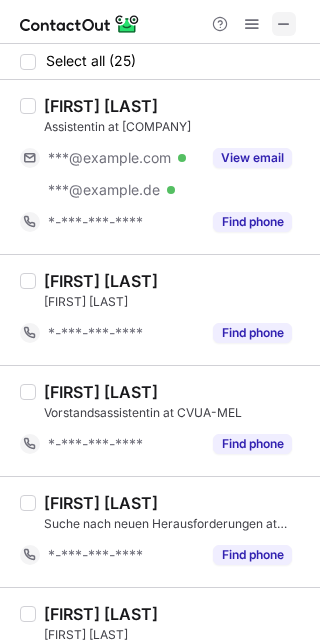 click at bounding box center (284, 24) 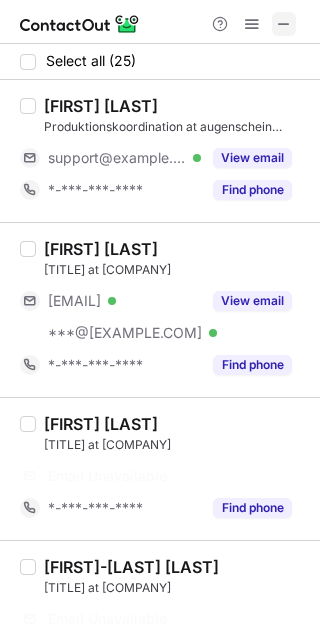 click at bounding box center [284, 24] 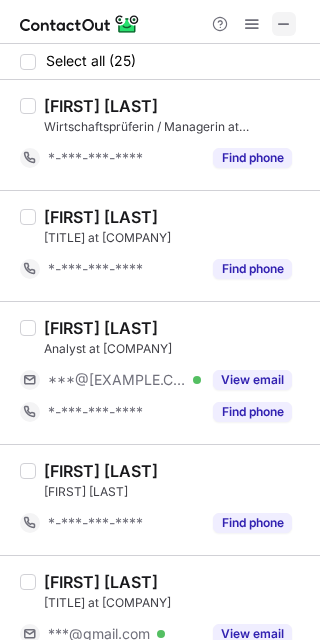 click at bounding box center [284, 24] 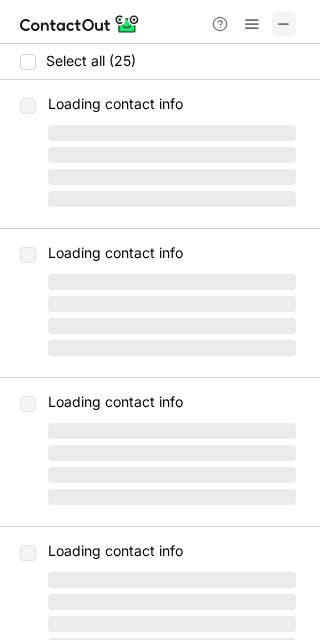 click at bounding box center [284, 24] 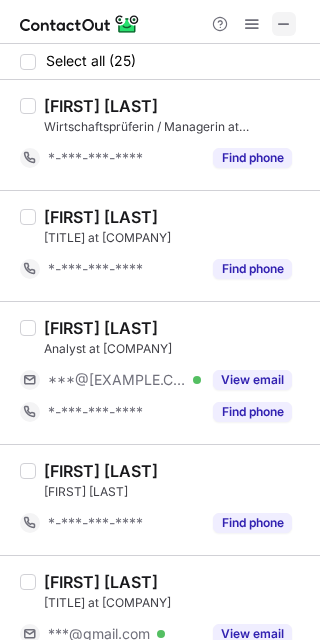 click at bounding box center [284, 24] 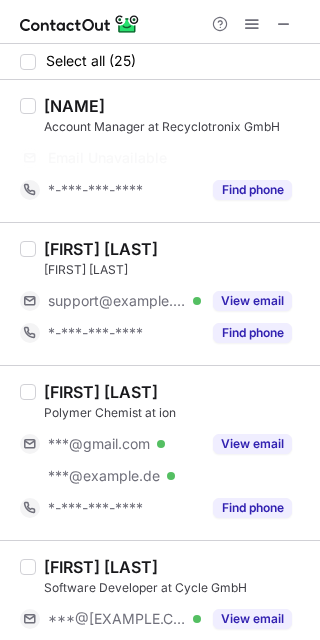 click at bounding box center [284, 24] 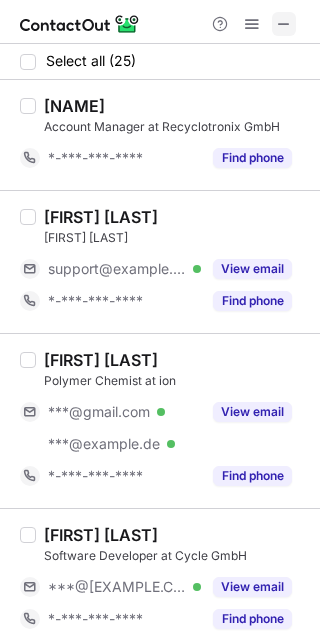 click at bounding box center (284, 24) 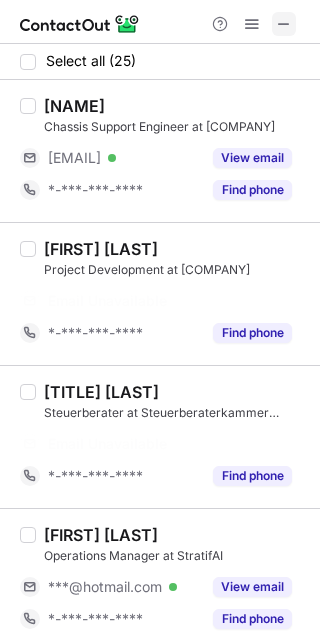 click at bounding box center [284, 24] 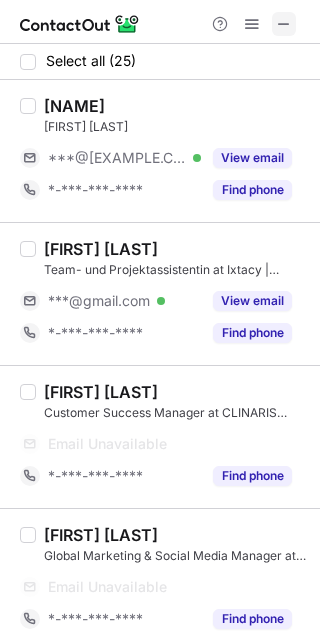 click at bounding box center [284, 24] 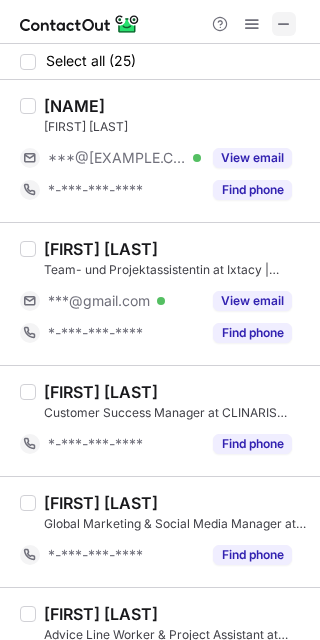 click at bounding box center [284, 24] 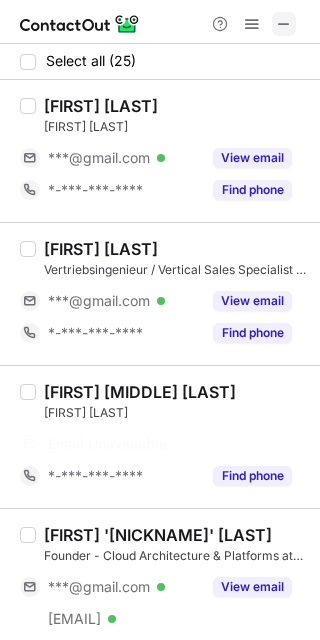 click at bounding box center (284, 24) 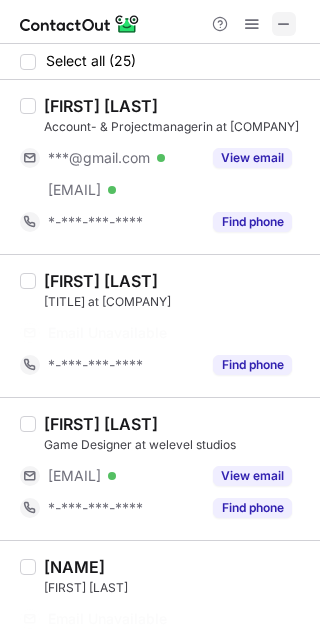 click at bounding box center [284, 24] 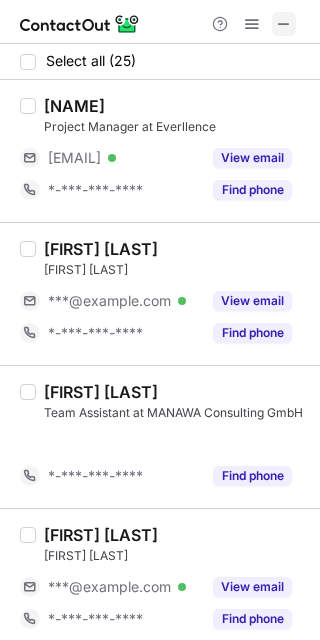 click at bounding box center [284, 24] 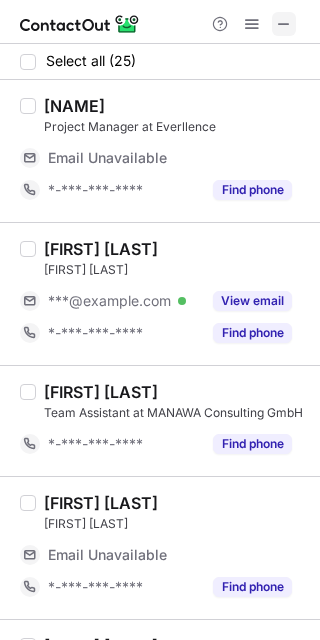 click at bounding box center [284, 24] 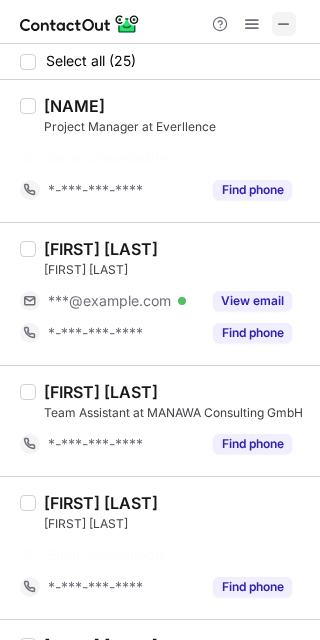 click at bounding box center (284, 24) 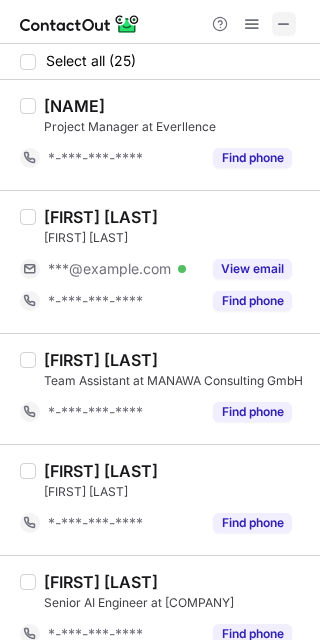 click at bounding box center [284, 24] 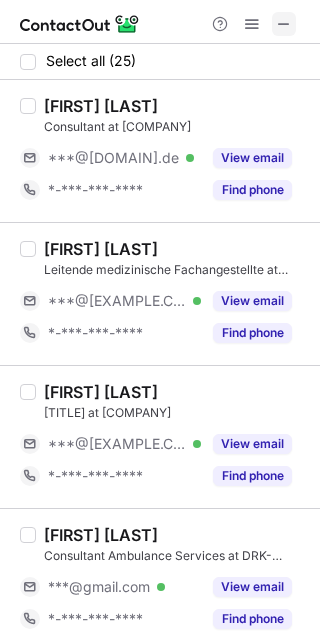 click at bounding box center (284, 24) 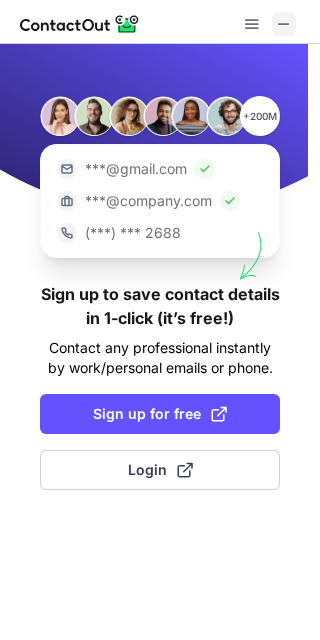 click at bounding box center [284, 24] 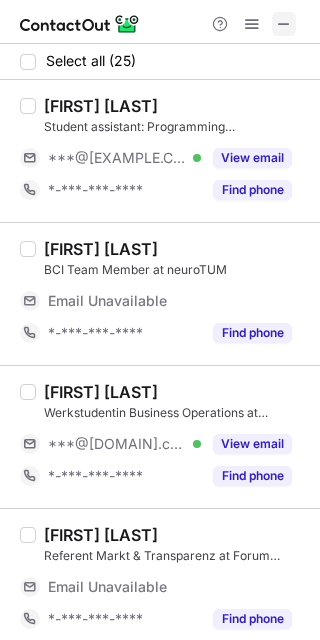 click at bounding box center (284, 24) 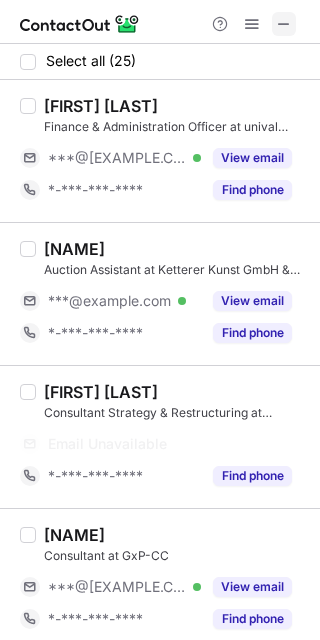 click at bounding box center [284, 24] 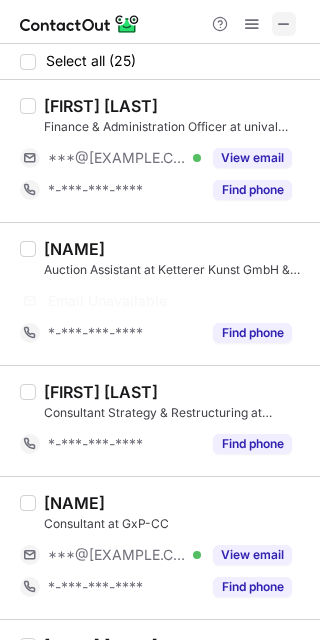 click at bounding box center [284, 24] 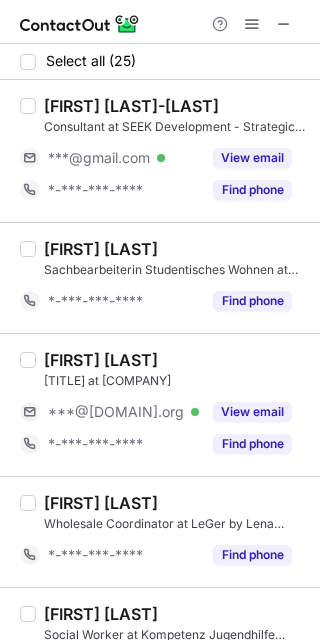 click at bounding box center [284, 24] 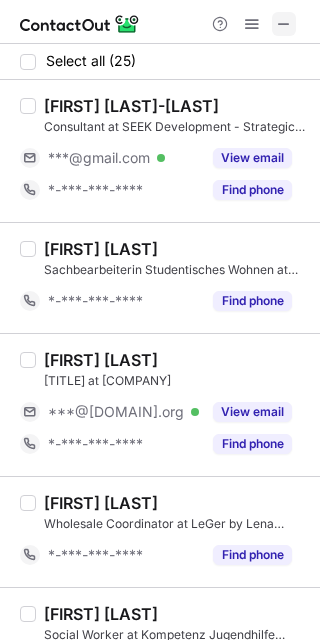 click at bounding box center [284, 24] 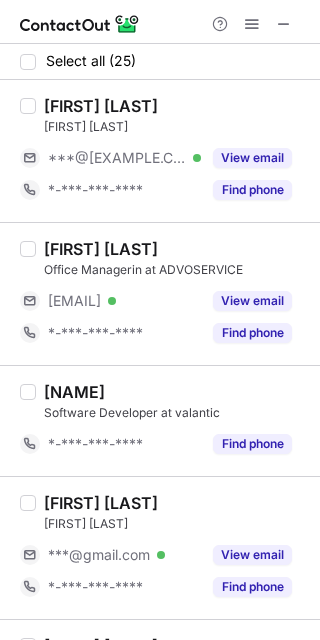 click at bounding box center (284, 24) 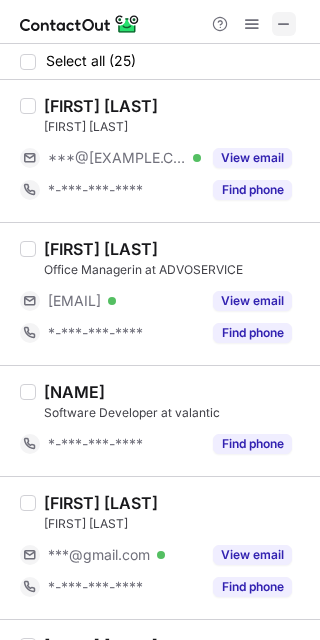 click at bounding box center [284, 24] 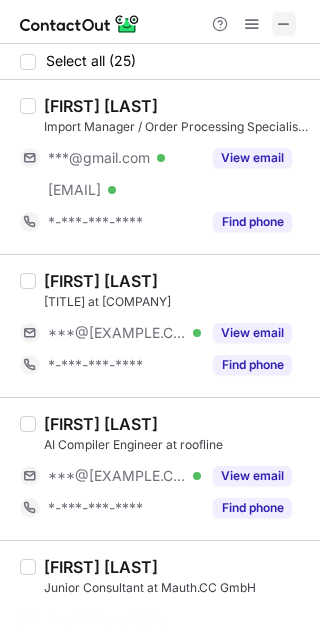 click at bounding box center (284, 24) 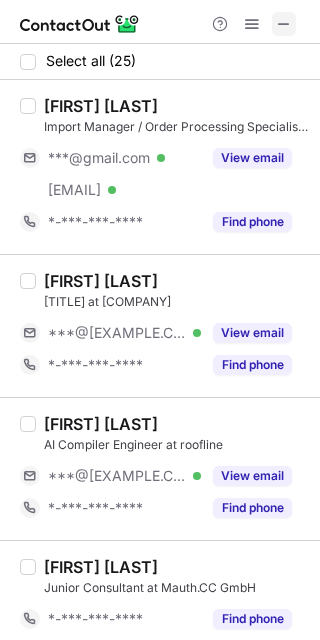 click at bounding box center (284, 24) 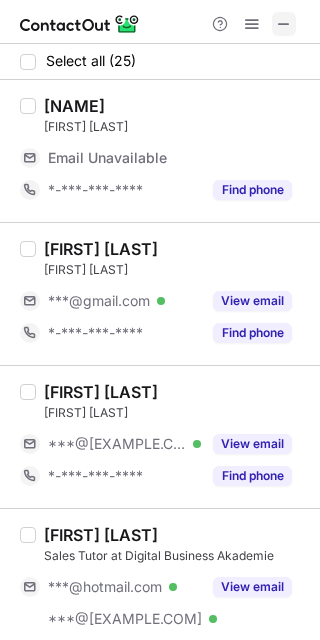 click at bounding box center (284, 24) 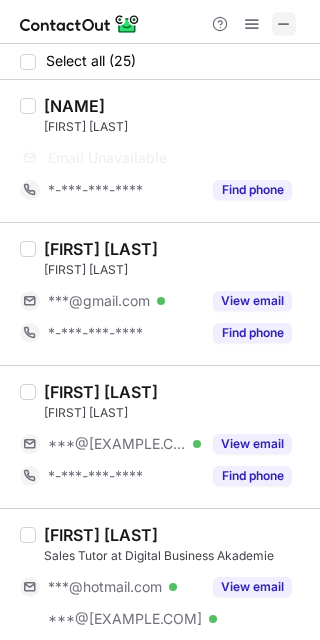 click at bounding box center (284, 24) 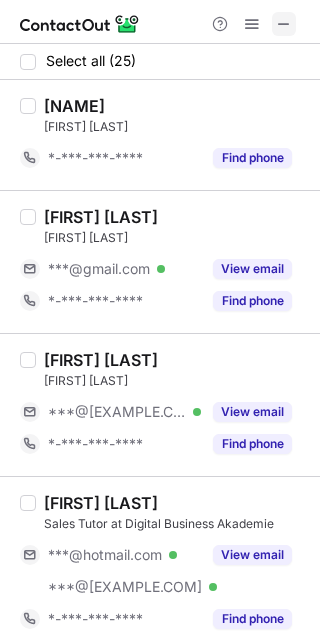 click at bounding box center (284, 24) 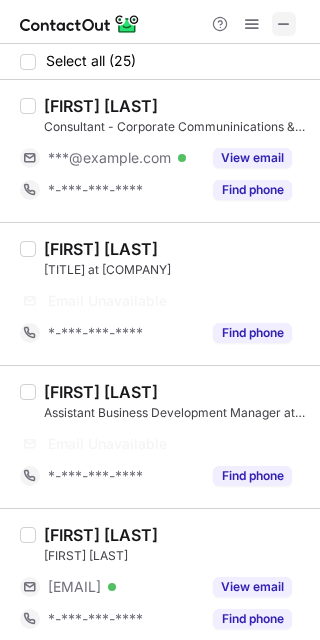 click at bounding box center (284, 24) 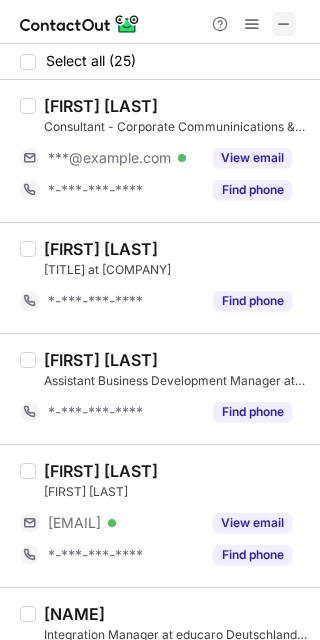 click at bounding box center [284, 24] 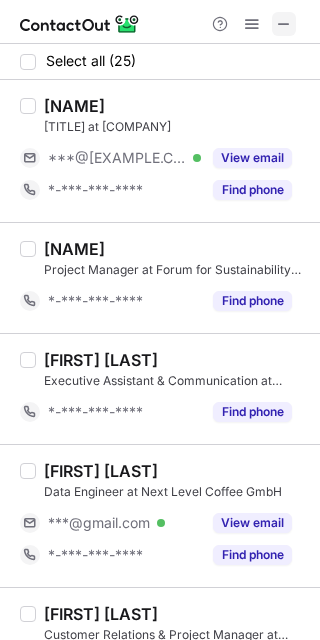 click at bounding box center [284, 24] 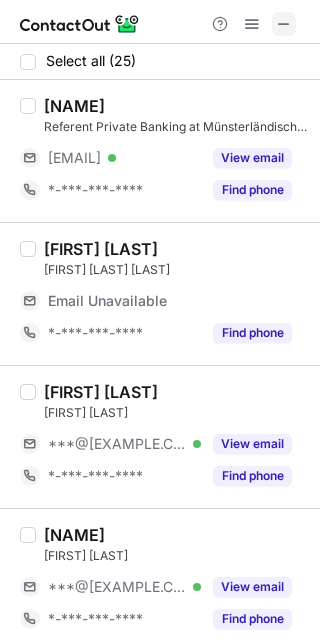 click at bounding box center [284, 24] 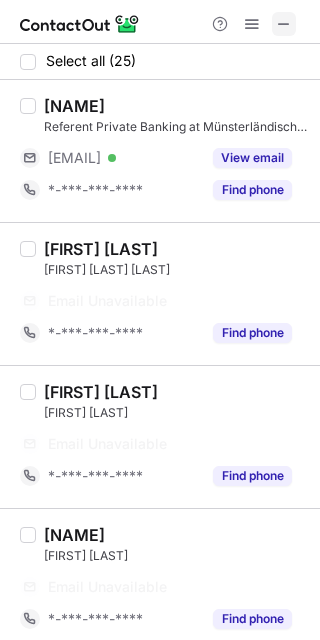 click at bounding box center (284, 24) 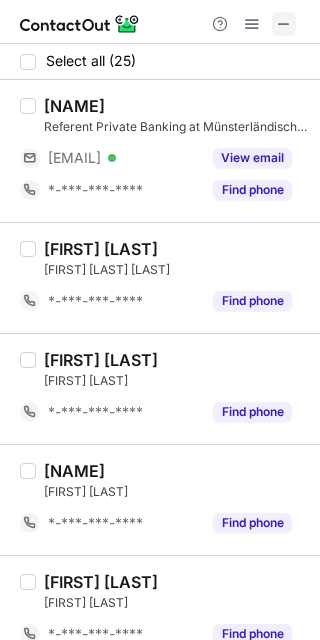 click at bounding box center [284, 24] 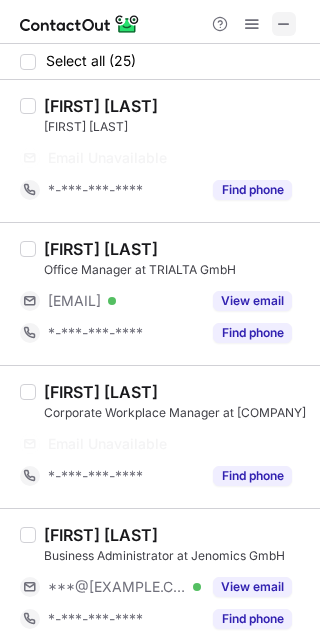 click at bounding box center (284, 24) 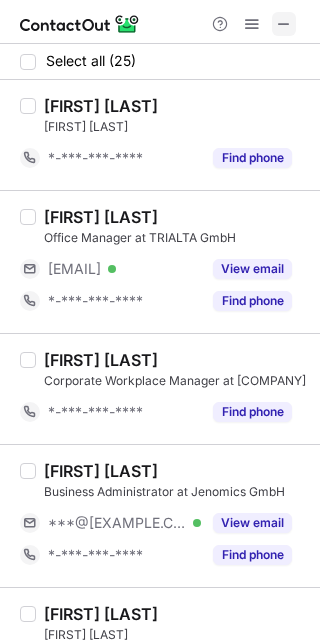 click at bounding box center [284, 24] 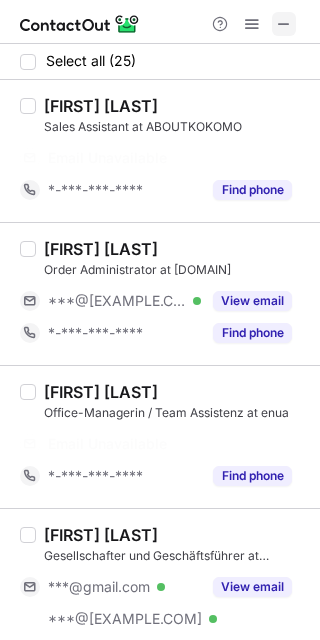 click at bounding box center (284, 24) 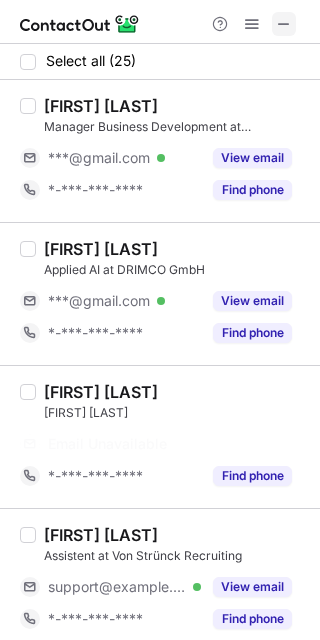 click at bounding box center (284, 24) 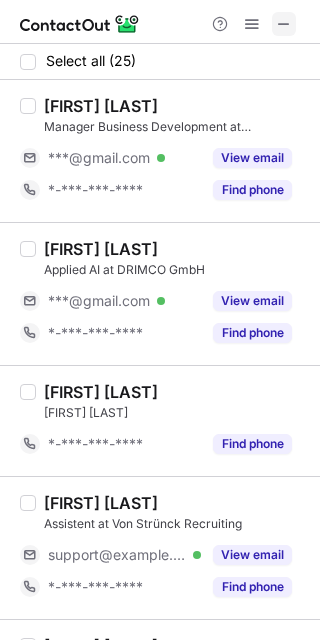 click at bounding box center [284, 24] 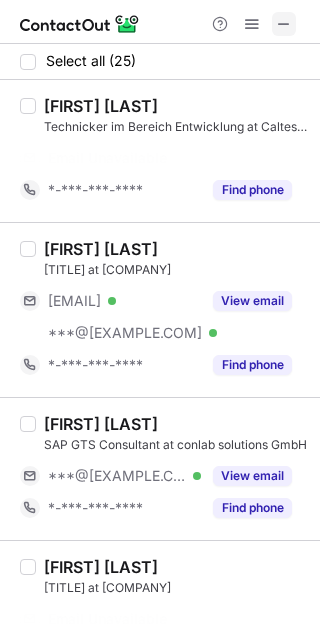 click at bounding box center [284, 24] 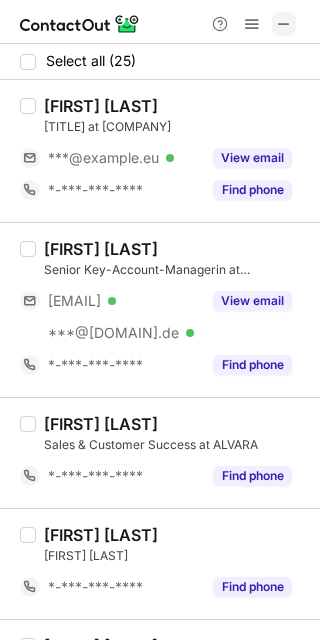 click at bounding box center [284, 24] 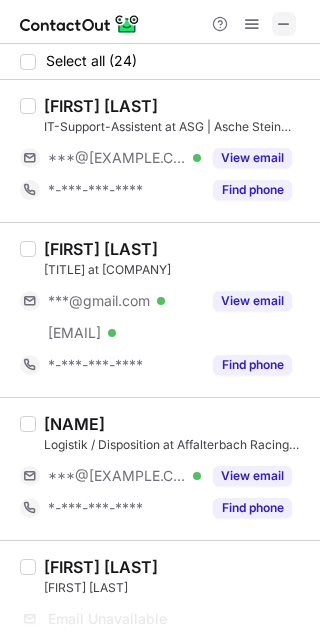 click at bounding box center [284, 24] 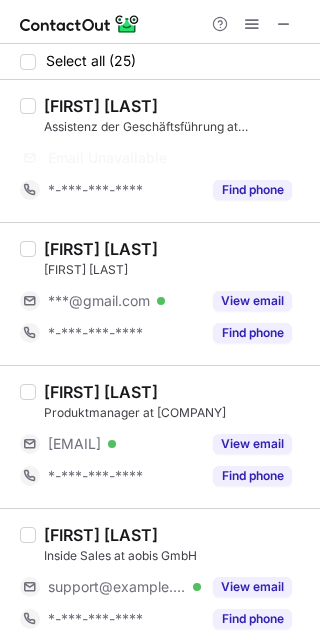 click on "Help & Support" at bounding box center [252, 24] 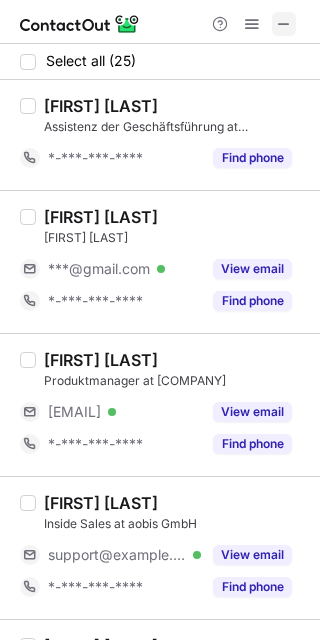 click at bounding box center [284, 24] 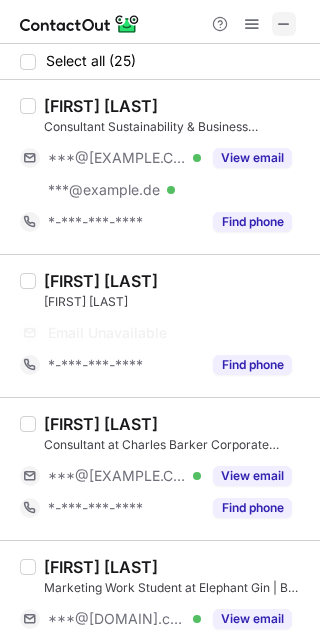 click at bounding box center [284, 24] 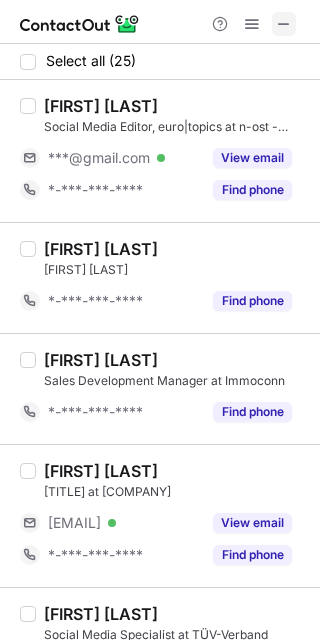 click at bounding box center [284, 24] 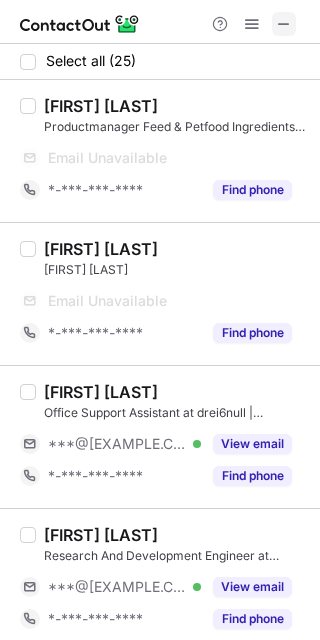 click at bounding box center (284, 24) 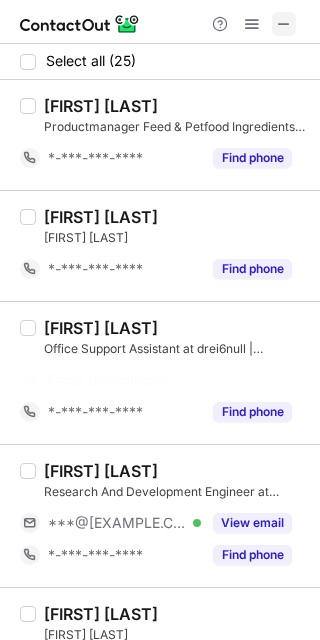 click at bounding box center [284, 24] 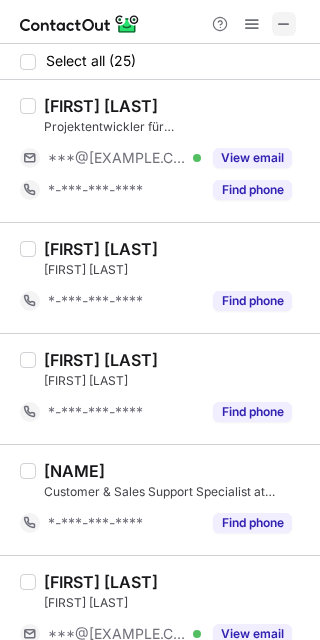 click at bounding box center [284, 24] 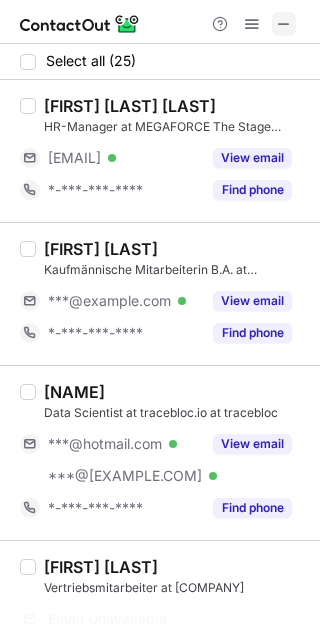 click at bounding box center (284, 24) 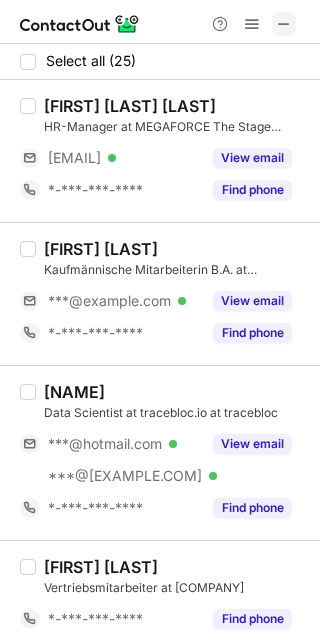 click at bounding box center (284, 24) 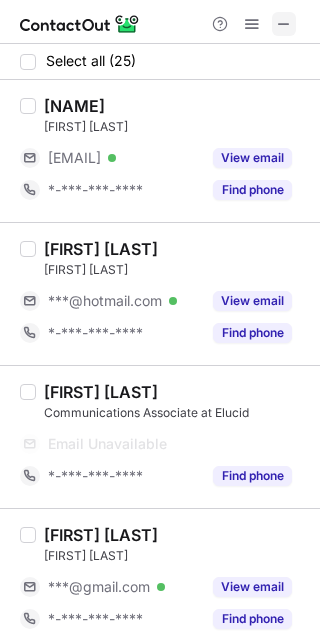 click at bounding box center (284, 24) 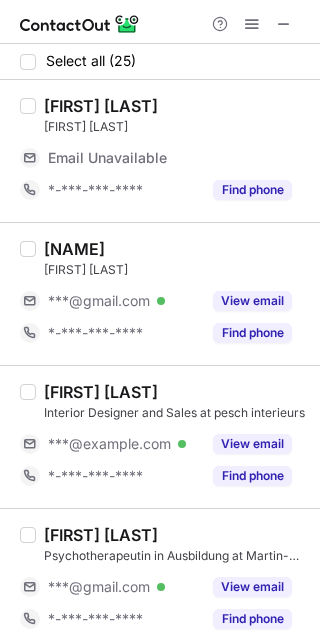click at bounding box center [284, 24] 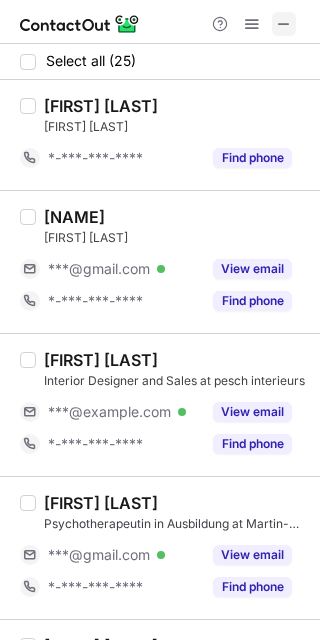 click at bounding box center [284, 24] 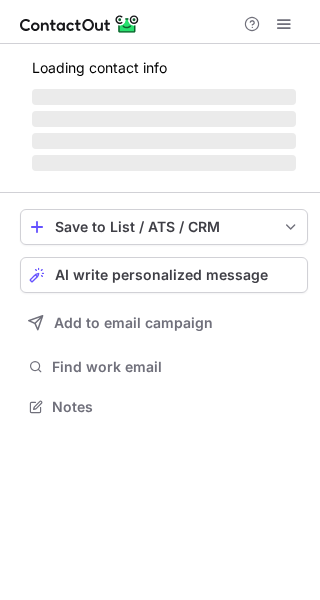 scroll, scrollTop: 0, scrollLeft: 0, axis: both 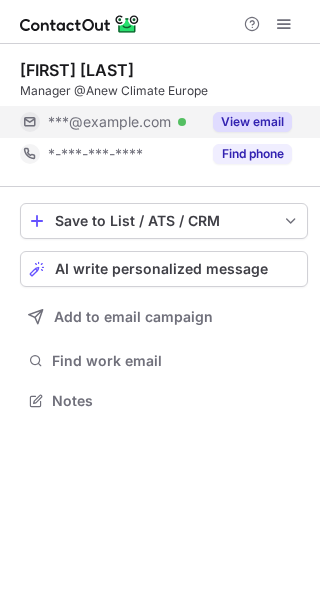 click on "View email" at bounding box center (252, 122) 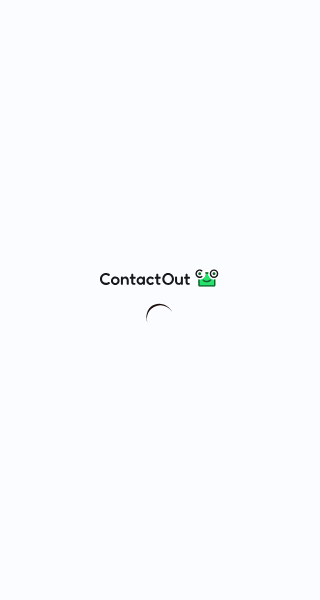 scroll, scrollTop: 0, scrollLeft: 0, axis: both 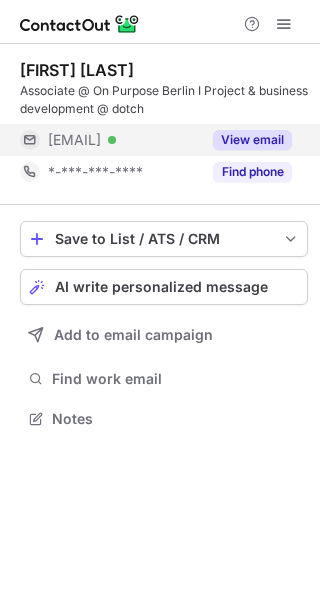 click on "View email" at bounding box center (252, 140) 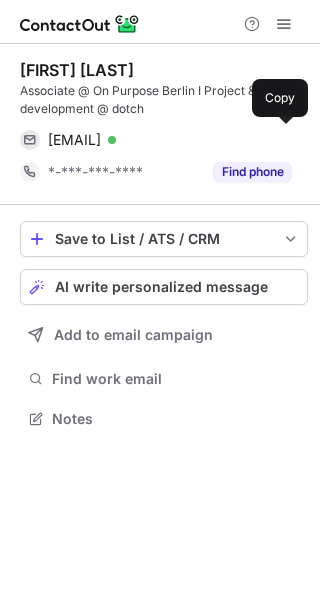 click on "sina_krause0104@gmx.de Verified" at bounding box center [170, 140] 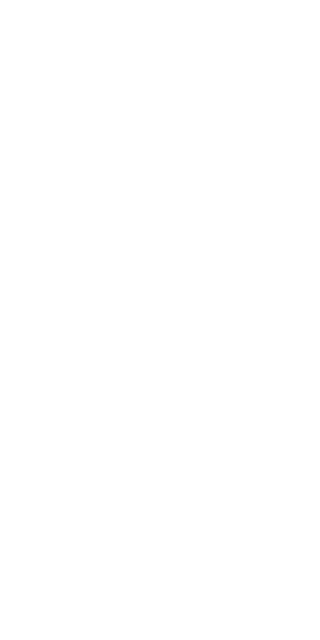 scroll, scrollTop: 0, scrollLeft: 0, axis: both 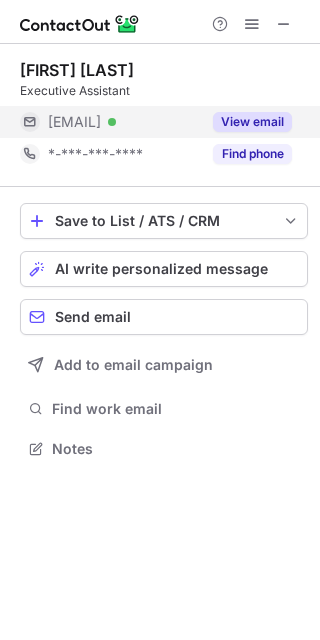 click on "View email" at bounding box center (246, 122) 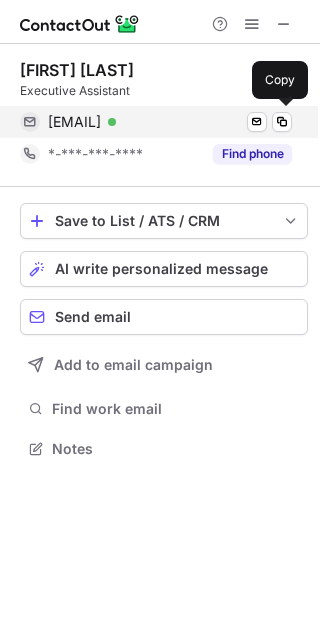 click on "[EMAIL] Verified Send email Copy" at bounding box center [156, 122] 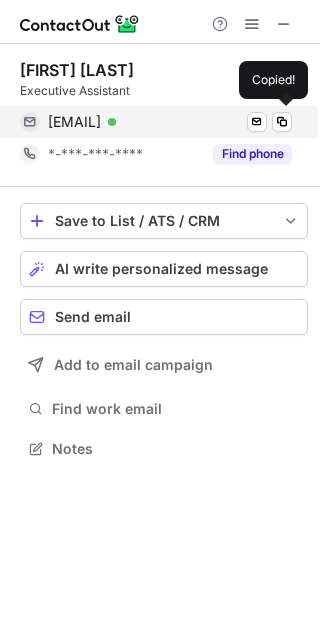 click on "[EMAIL] Verified Send email Copied!" at bounding box center [156, 122] 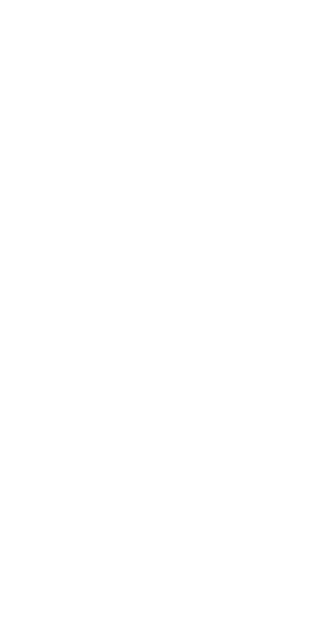 scroll, scrollTop: 0, scrollLeft: 0, axis: both 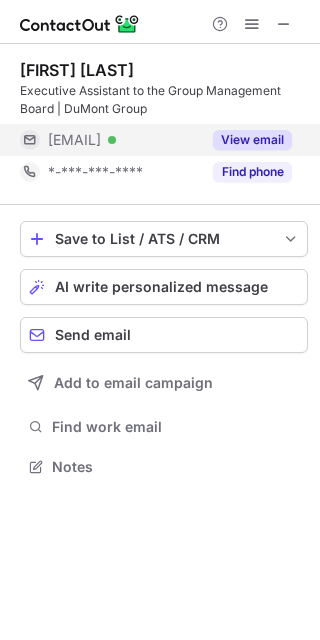 click on "View email" at bounding box center (252, 140) 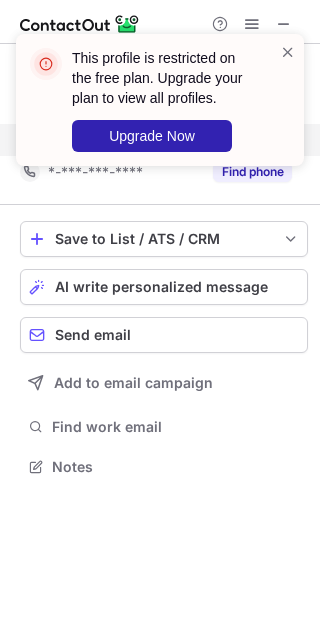 click on "This profile is restricted on the free plan. Upgrade your plan to view all profiles. Upgrade Now" at bounding box center [160, 100] 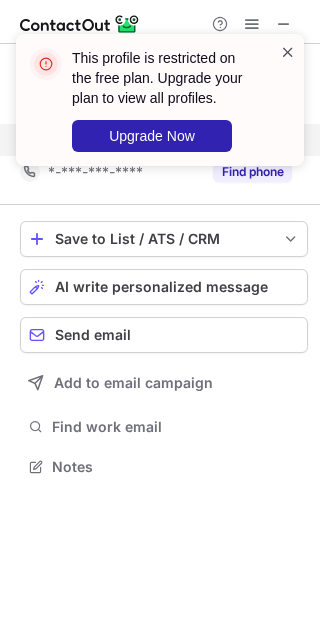 click at bounding box center (288, 52) 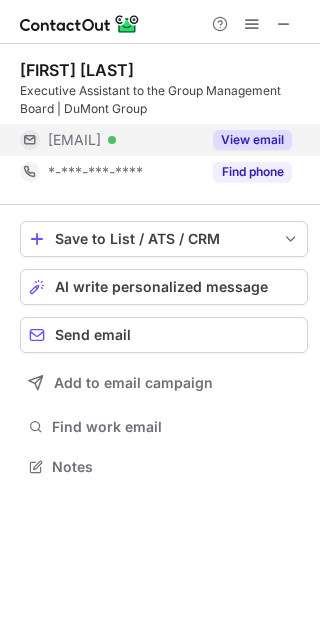 click on "This profile is restricted on the free plan. Upgrade your plan to view all profiles. Upgrade Now" at bounding box center (160, 34) 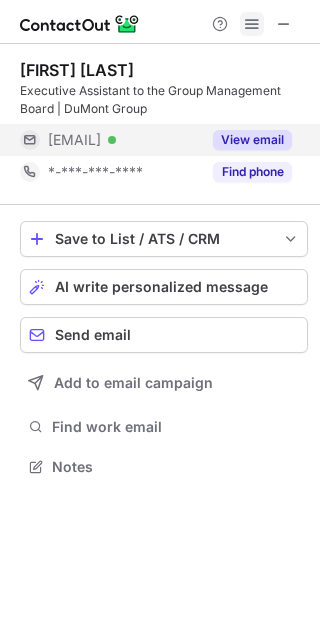 click at bounding box center [252, 24] 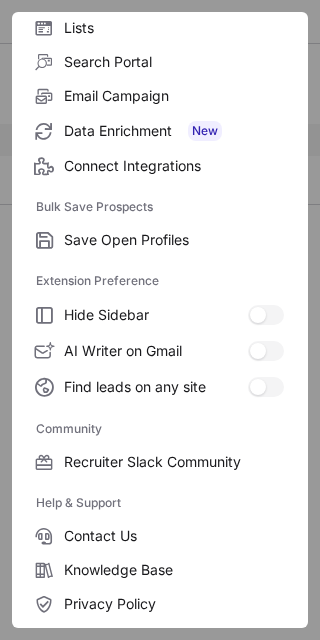 scroll, scrollTop: 267, scrollLeft: 0, axis: vertical 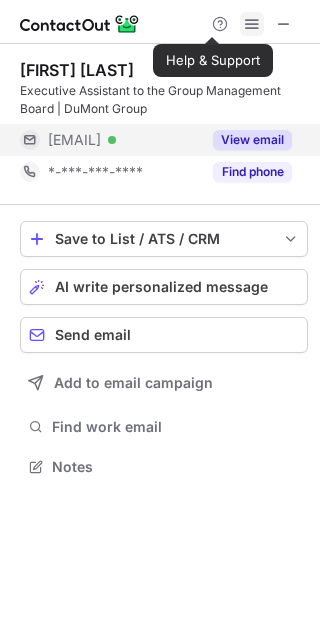 click at bounding box center (252, 24) 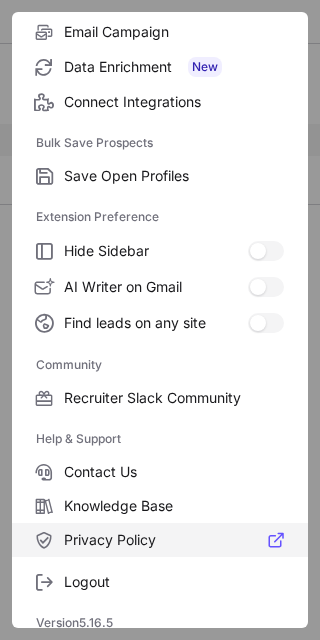 scroll, scrollTop: 267, scrollLeft: 0, axis: vertical 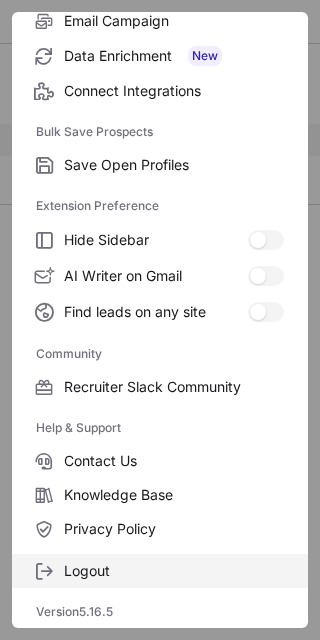 click on "Logout" at bounding box center (174, 165) 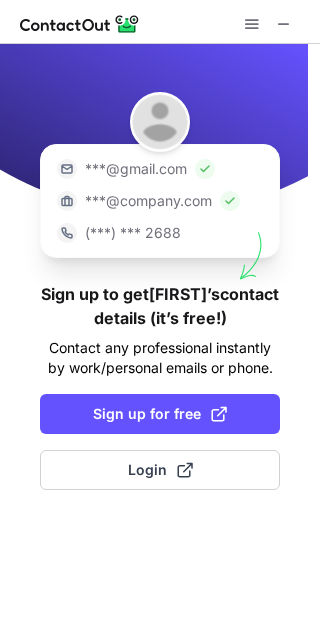 click on "***@gmail.com ***@company.com (***) *** 2688 Sign up to get  Julia’s  contact details (it’s free!) Contact any professional instantly by work/personal emails or phone. Sign up for free Login" at bounding box center [160, 342] 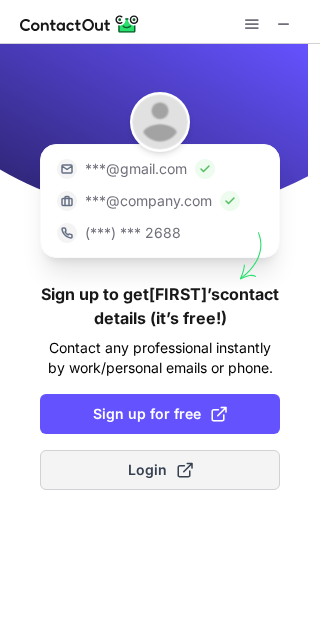 click on "Login" at bounding box center (160, 470) 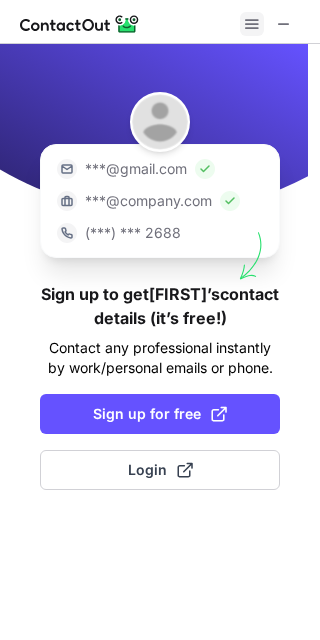 click at bounding box center [252, 24] 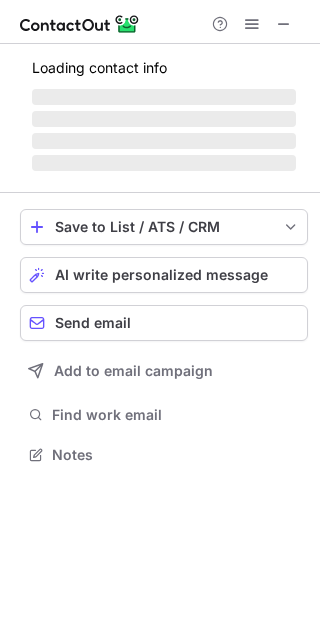 scroll, scrollTop: 10, scrollLeft: 10, axis: both 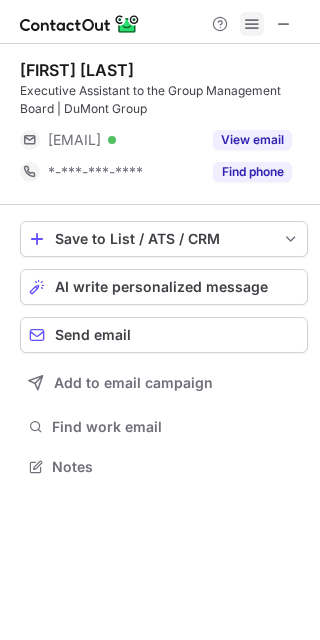 click at bounding box center (252, 24) 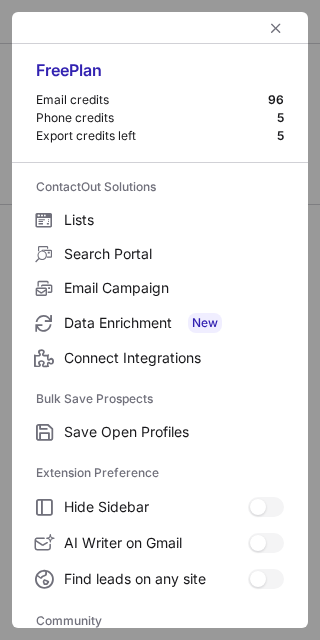 scroll, scrollTop: 10, scrollLeft: 10, axis: both 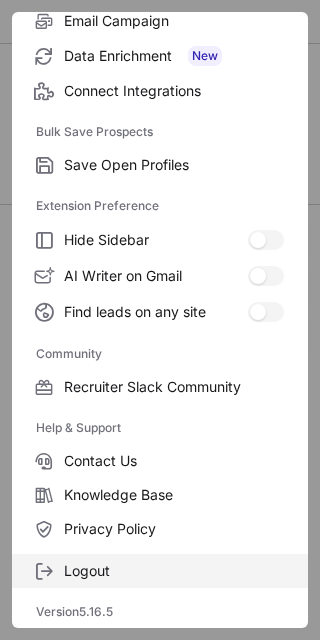 click on "Logout" at bounding box center (174, 165) 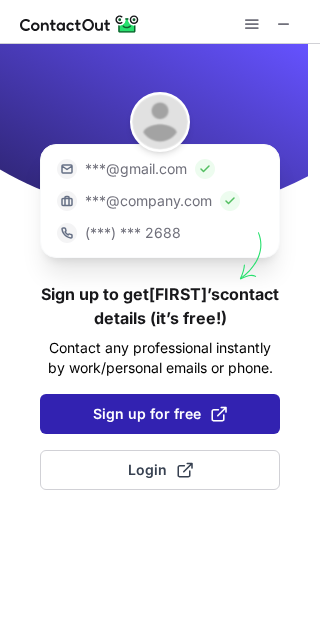 click on "Sign up for free" at bounding box center (160, 414) 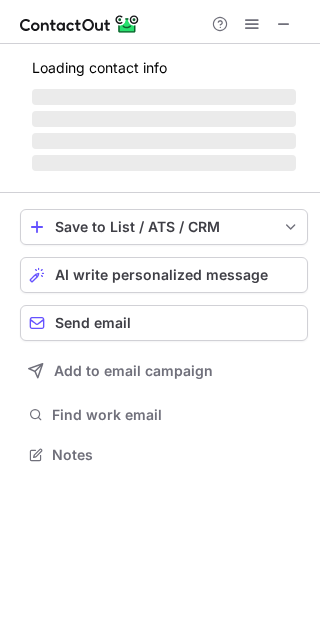 scroll, scrollTop: 10, scrollLeft: 10, axis: both 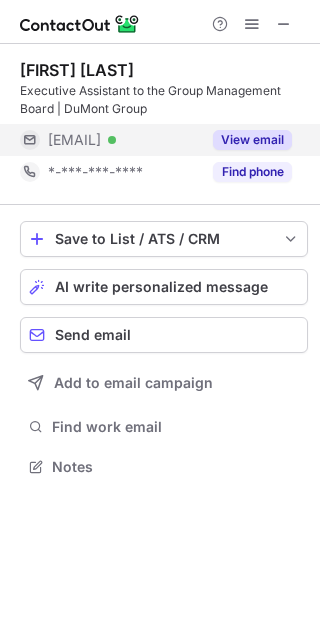 click on "View email" at bounding box center (252, 140) 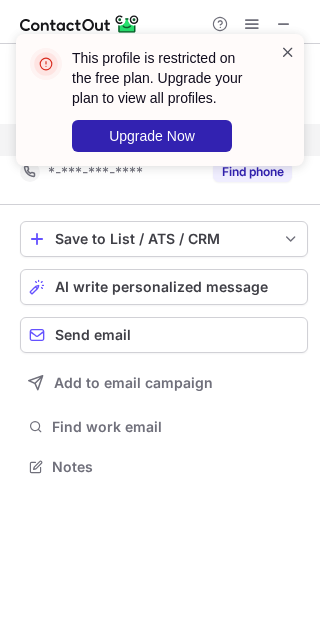 click at bounding box center (288, 52) 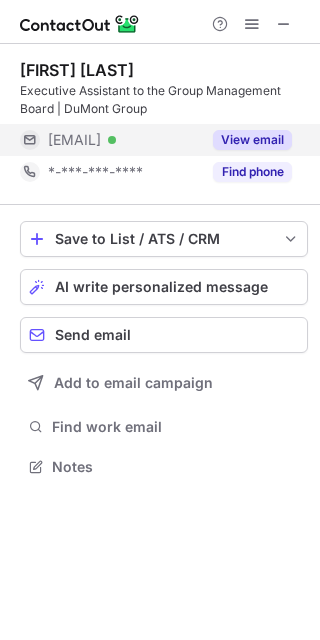 click on "This profile is restricted on the free plan. Upgrade your plan to view all profiles. Upgrade Now" at bounding box center [160, 34] 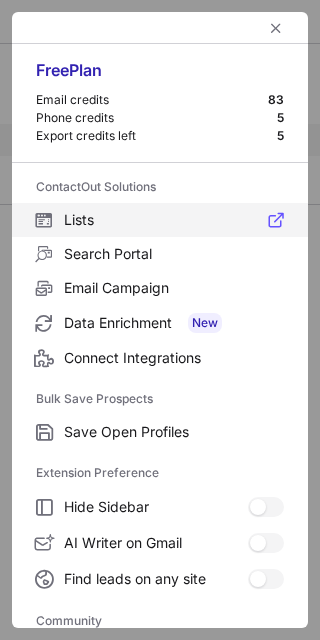 scroll, scrollTop: 267, scrollLeft: 0, axis: vertical 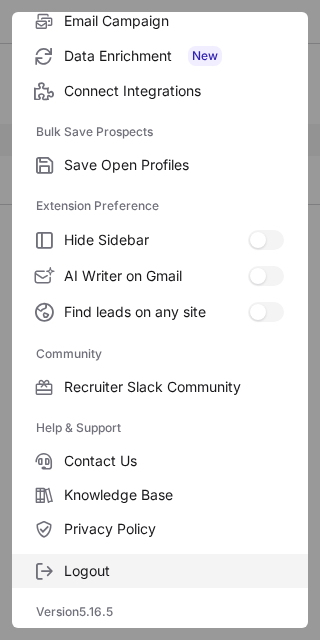 click on "Logout" at bounding box center [174, 165] 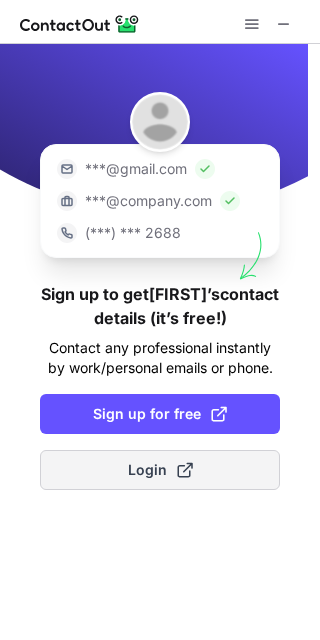 click on "Login" at bounding box center [160, 470] 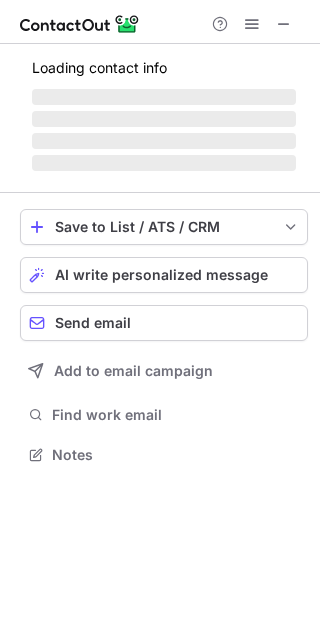 scroll, scrollTop: 10, scrollLeft: 10, axis: both 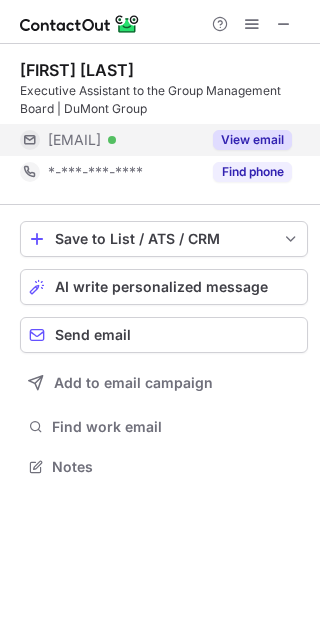 click on "View email" at bounding box center (252, 140) 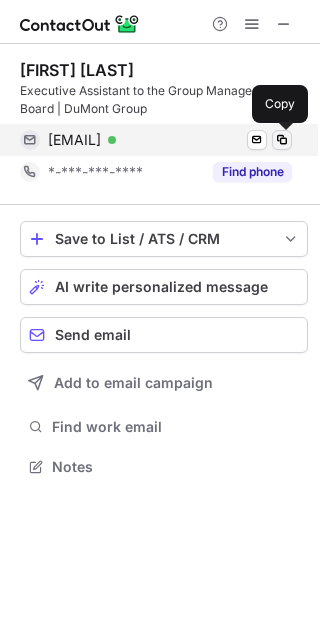 click at bounding box center [282, 140] 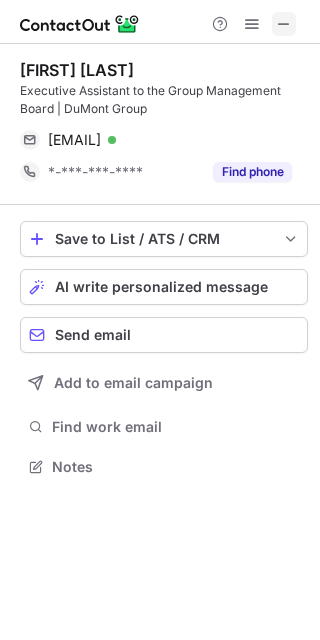 click at bounding box center [284, 24] 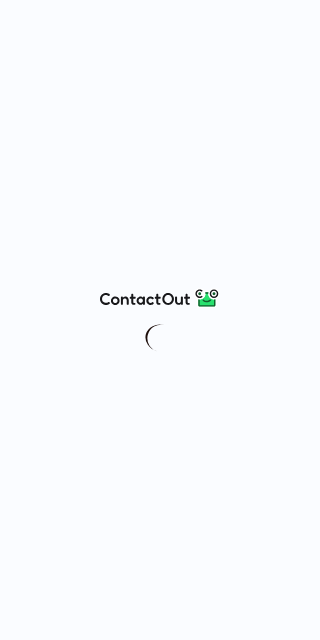 scroll, scrollTop: 0, scrollLeft: 0, axis: both 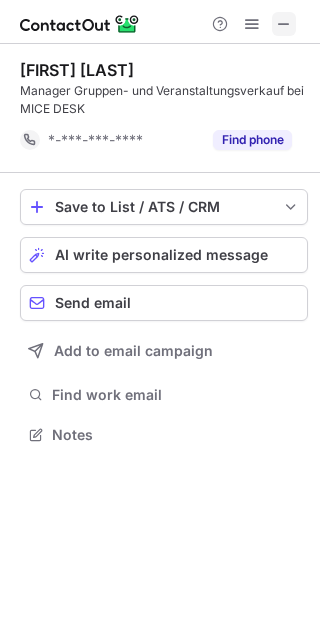 click at bounding box center (284, 24) 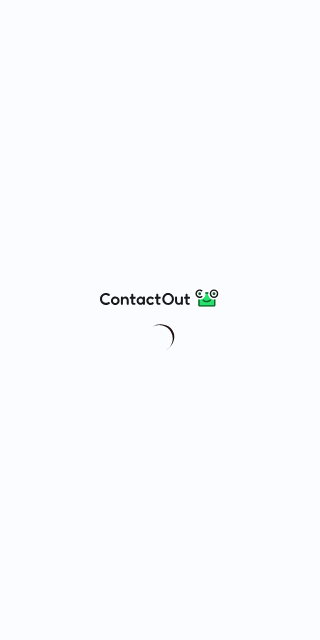 scroll, scrollTop: 0, scrollLeft: 0, axis: both 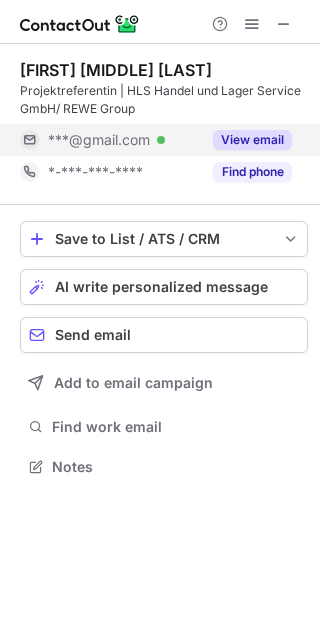 click on "View email" at bounding box center [252, 140] 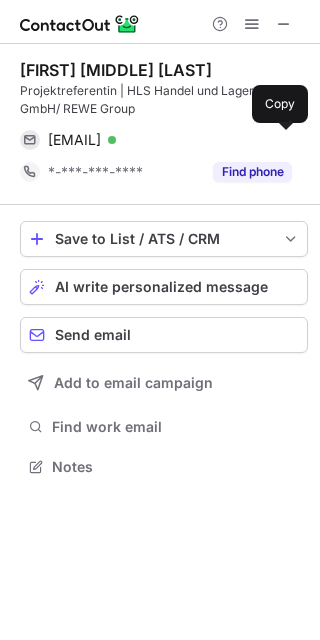 click at bounding box center [282, 140] 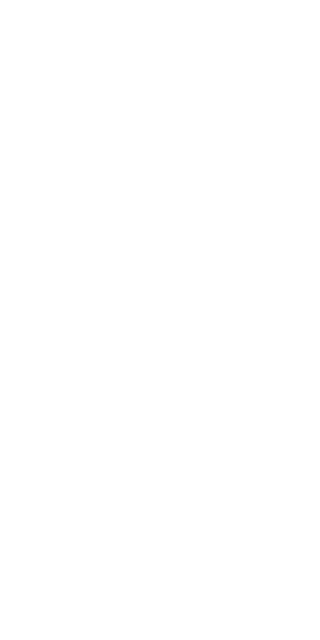 scroll, scrollTop: 0, scrollLeft: 0, axis: both 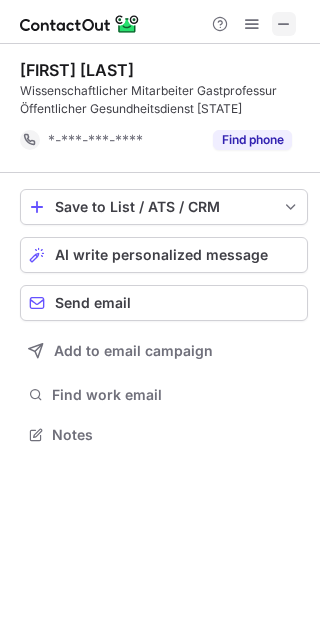 click at bounding box center [284, 24] 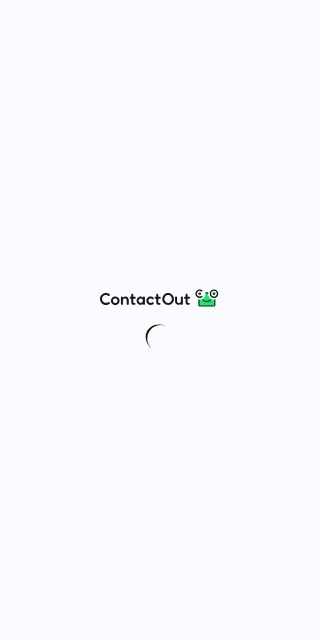 scroll, scrollTop: 0, scrollLeft: 0, axis: both 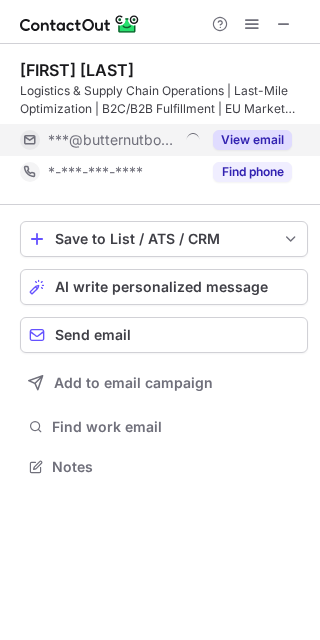 click on "View email" at bounding box center (252, 140) 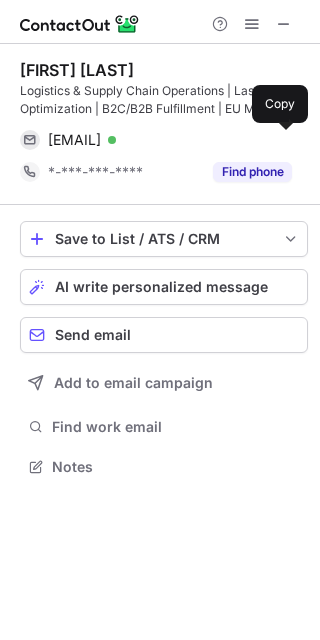 click at bounding box center [282, 140] 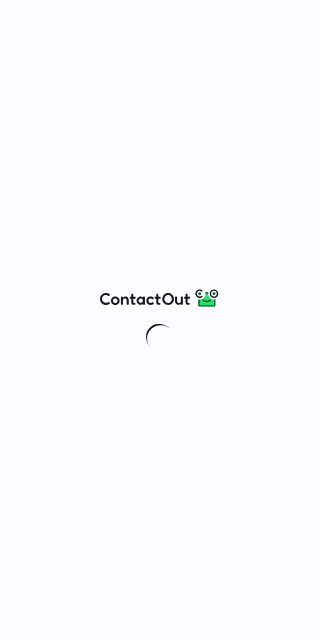scroll, scrollTop: 0, scrollLeft: 0, axis: both 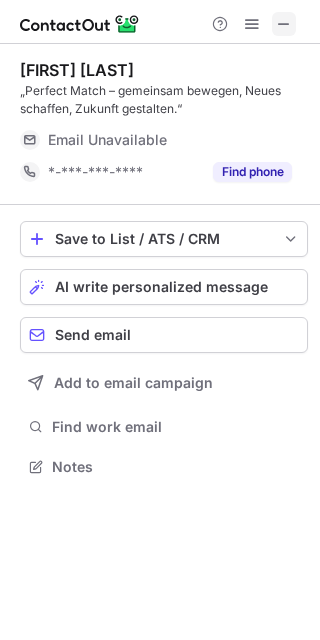 click at bounding box center [284, 24] 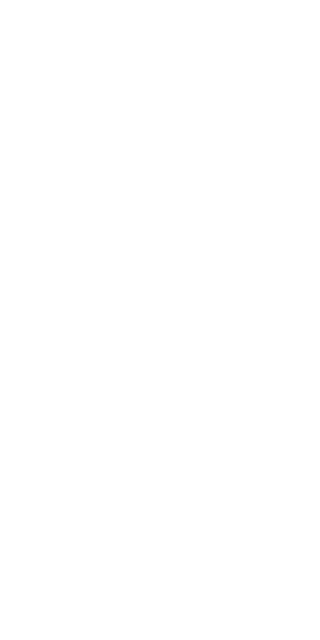 scroll, scrollTop: 0, scrollLeft: 0, axis: both 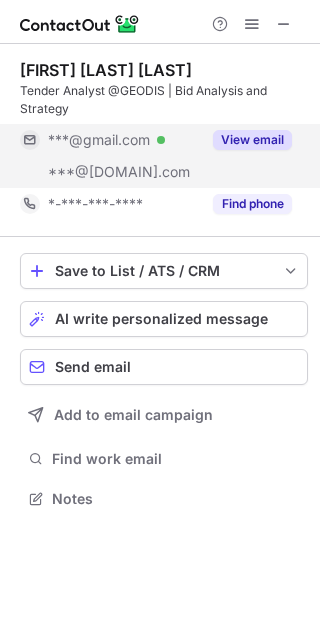click on "View email" at bounding box center [252, 140] 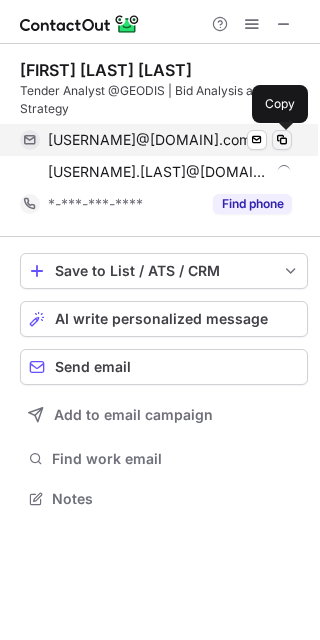 click at bounding box center [282, 140] 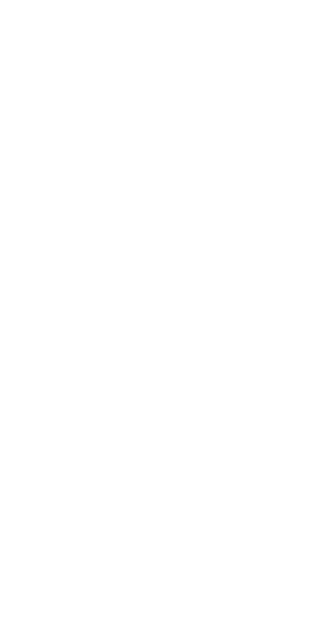 scroll, scrollTop: 0, scrollLeft: 0, axis: both 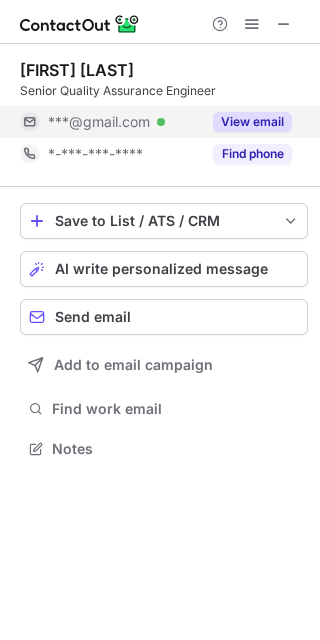 click on "View email" at bounding box center (252, 122) 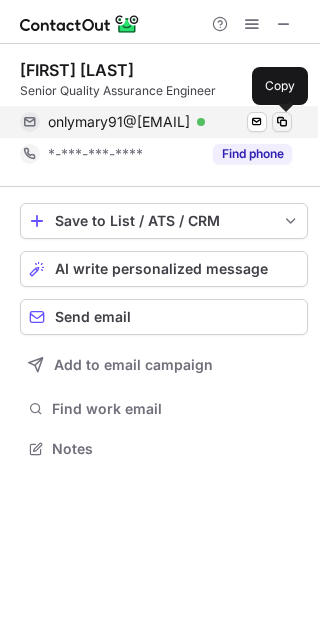 click at bounding box center [282, 122] 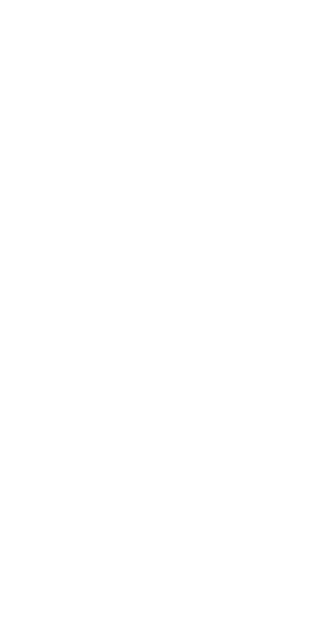 scroll, scrollTop: 0, scrollLeft: 0, axis: both 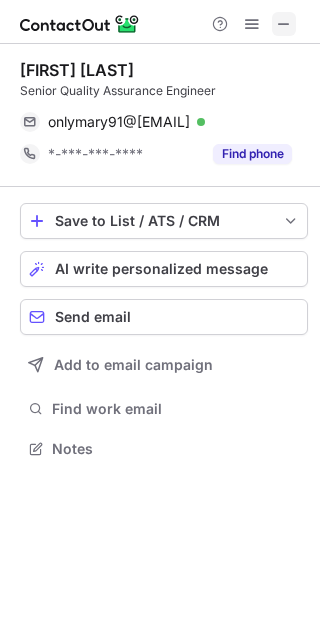 click at bounding box center (284, 24) 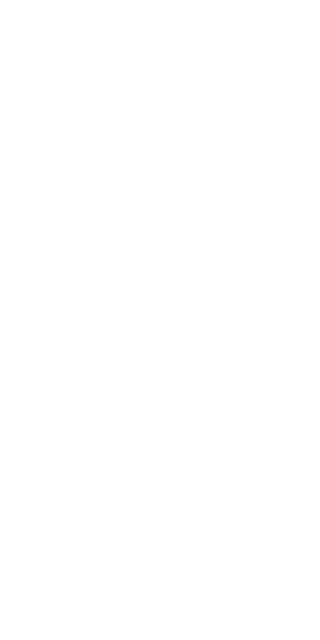 scroll, scrollTop: 0, scrollLeft: 0, axis: both 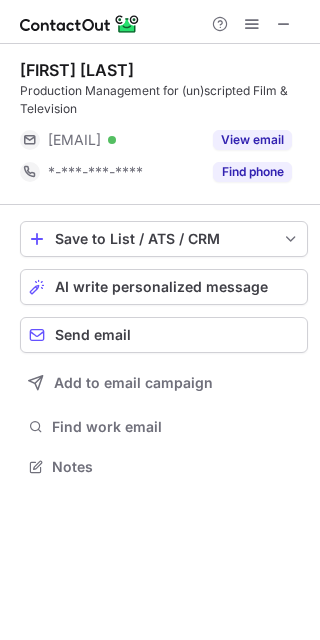 click on "View email" at bounding box center [252, 140] 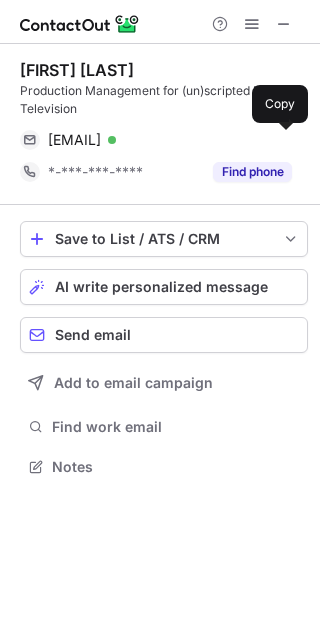 click at bounding box center [282, 140] 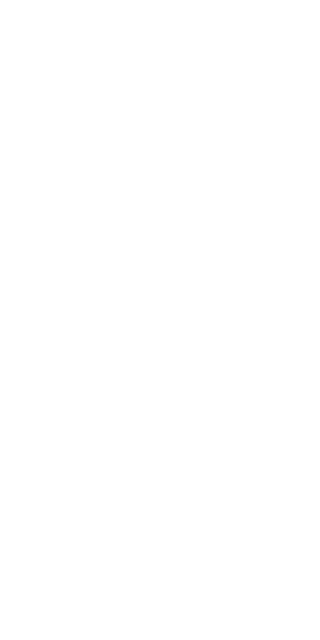 scroll, scrollTop: 0, scrollLeft: 0, axis: both 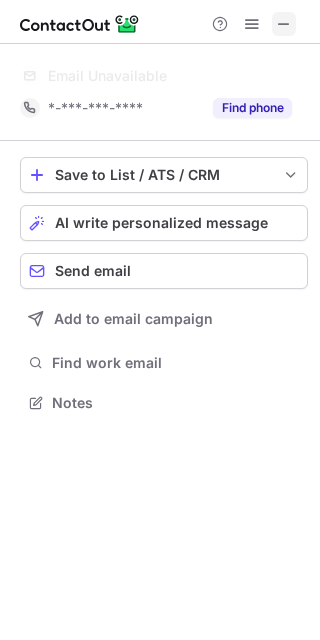 click at bounding box center (284, 24) 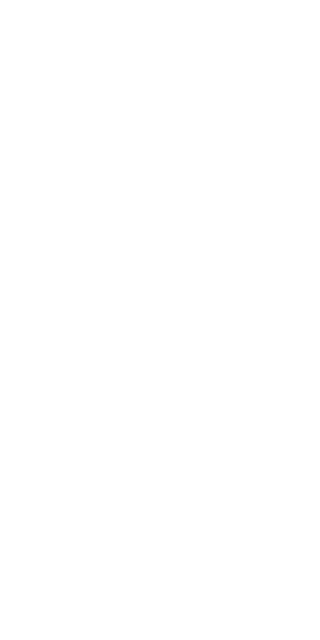 scroll, scrollTop: 0, scrollLeft: 0, axis: both 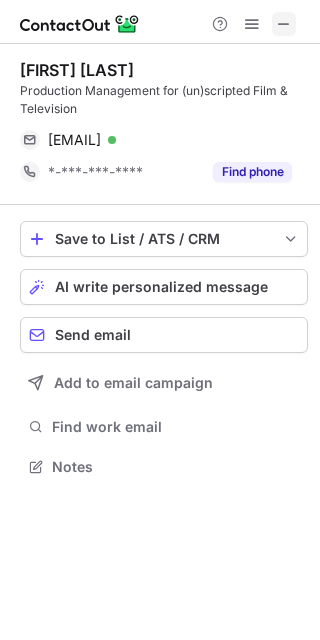 click at bounding box center [284, 24] 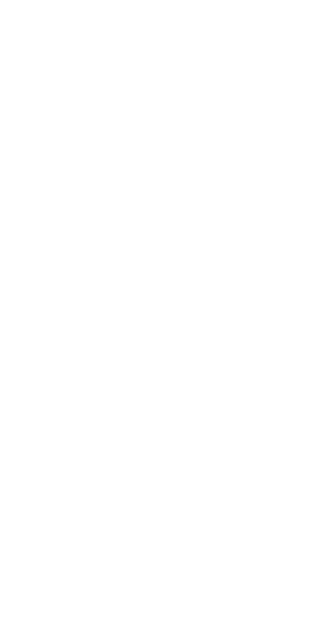 scroll, scrollTop: 0, scrollLeft: 0, axis: both 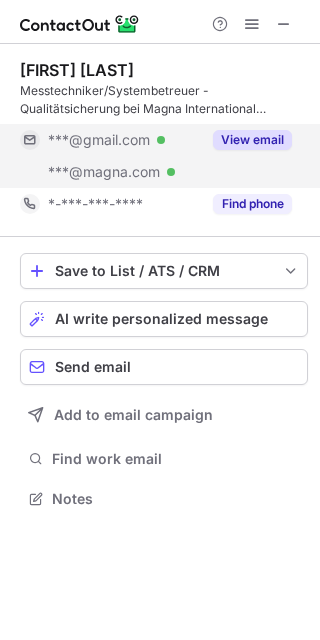 click on "View email" at bounding box center (252, 140) 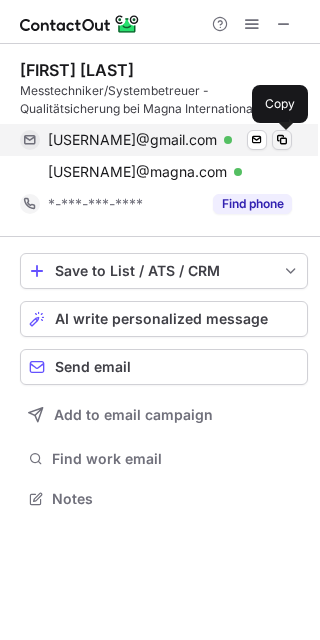 click at bounding box center (282, 140) 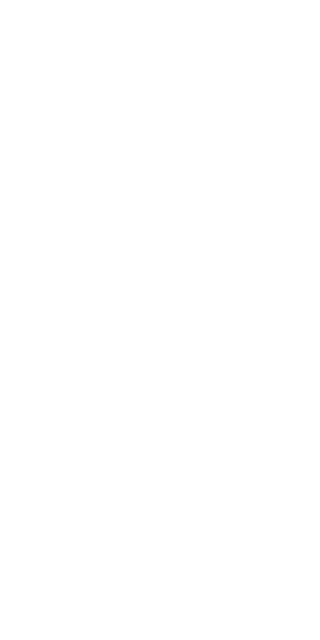 scroll, scrollTop: 0, scrollLeft: 0, axis: both 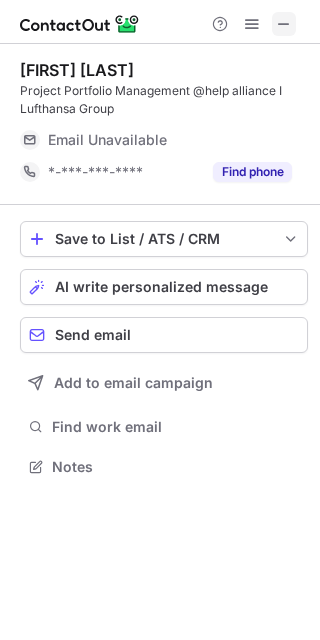 click at bounding box center (284, 24) 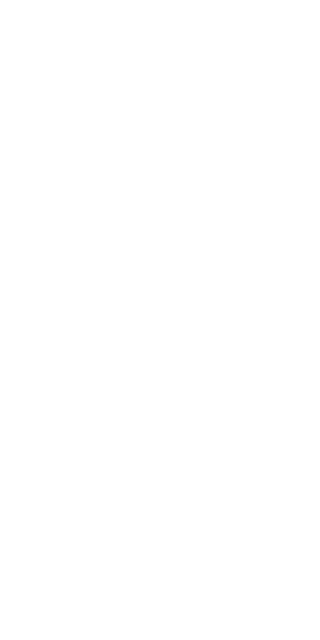 scroll, scrollTop: 0, scrollLeft: 0, axis: both 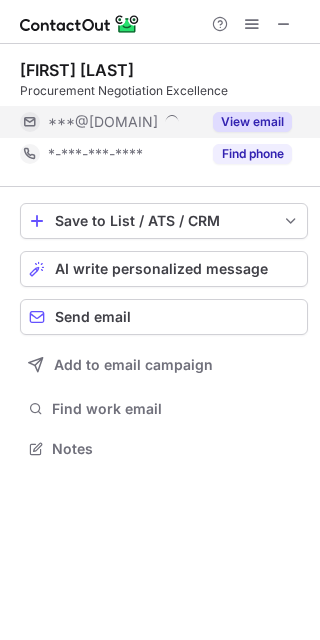 click on "View email" at bounding box center [252, 122] 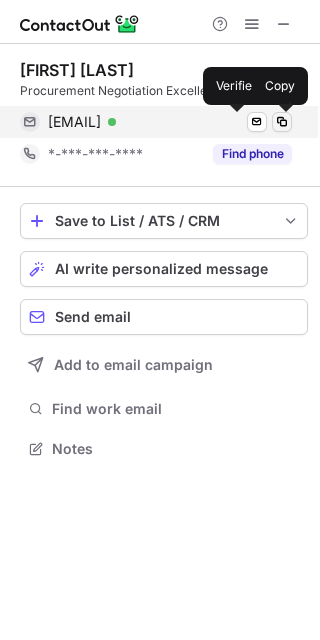click at bounding box center (282, 122) 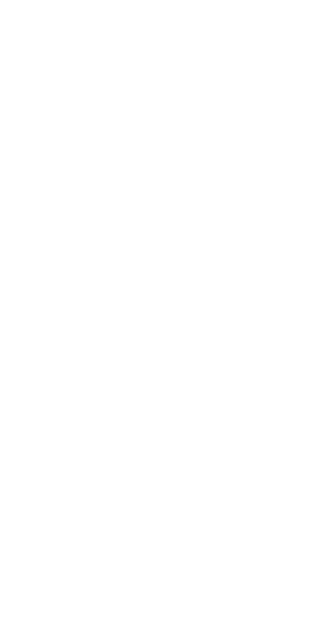 scroll, scrollTop: 0, scrollLeft: 0, axis: both 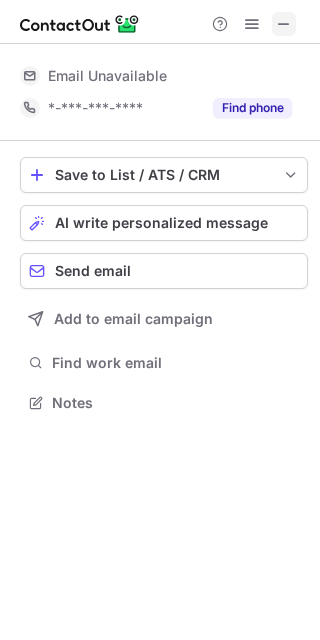 click at bounding box center (284, 24) 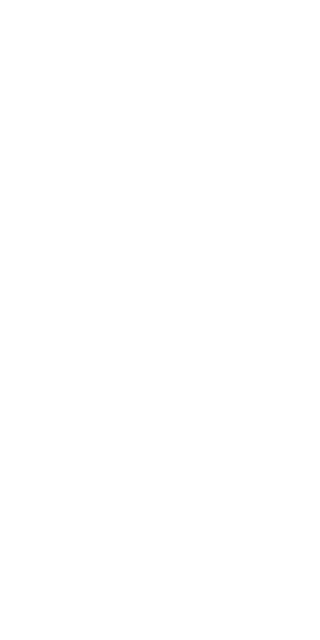 scroll, scrollTop: 0, scrollLeft: 0, axis: both 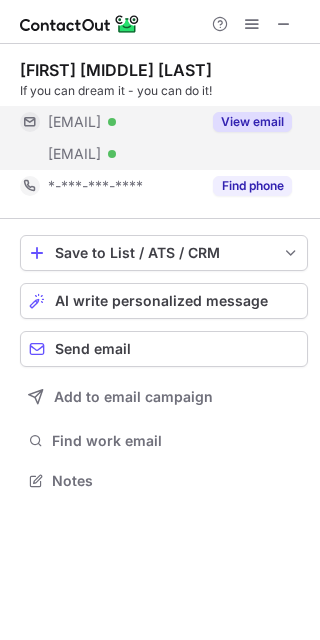 click on "View email" at bounding box center [252, 122] 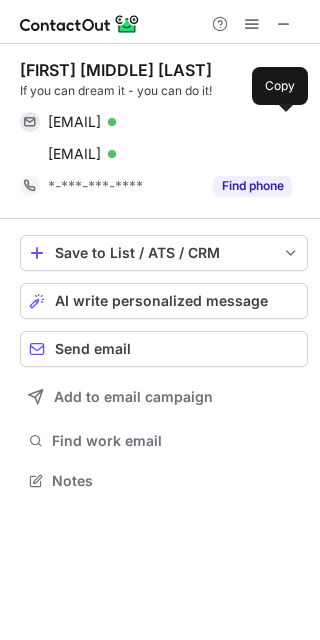 click at bounding box center (282, 122) 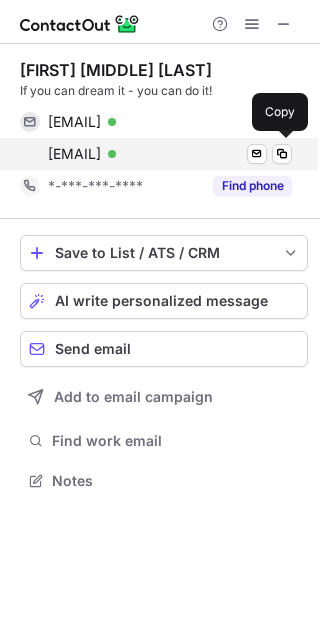 click on "sabine.pelz@htg-pm.de" at bounding box center (74, 154) 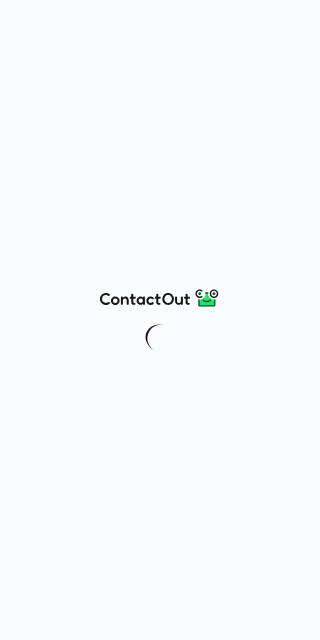 scroll, scrollTop: 0, scrollLeft: 0, axis: both 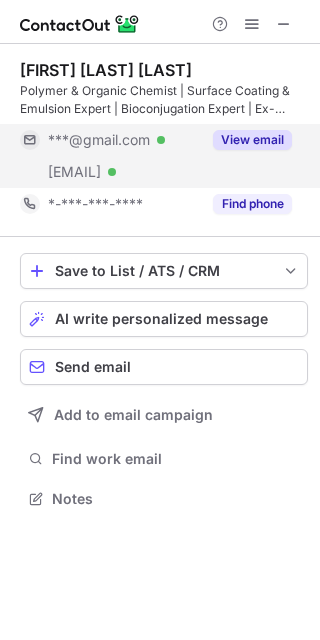 click on "View email" at bounding box center [252, 140] 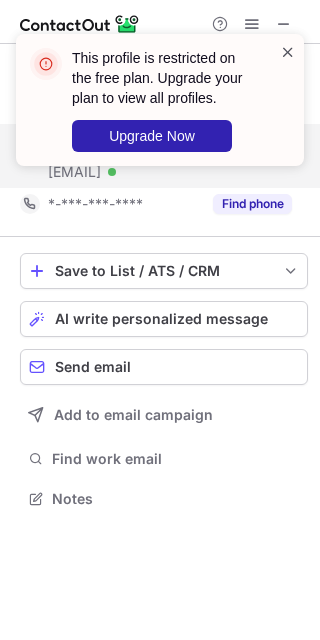 click at bounding box center [288, 52] 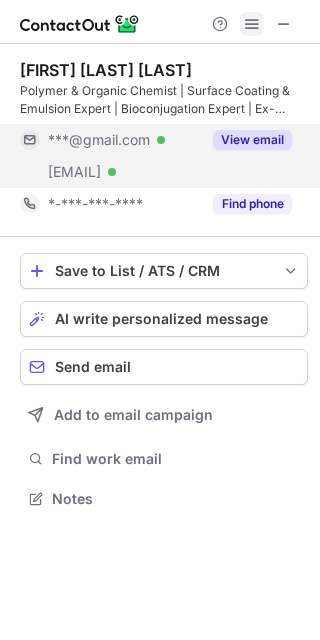 click at bounding box center (252, 24) 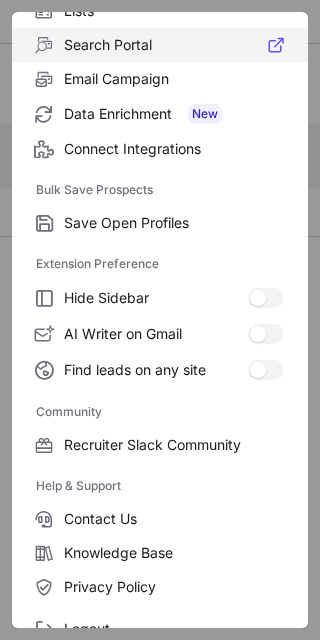scroll, scrollTop: 267, scrollLeft: 0, axis: vertical 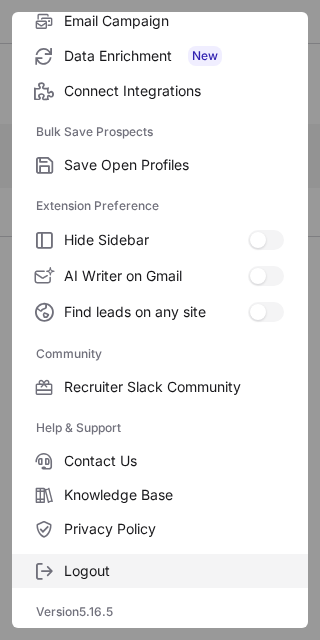 click on "Logout" at bounding box center [174, 165] 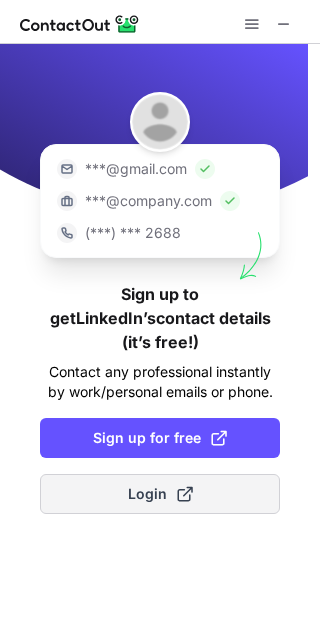 click at bounding box center [185, 494] 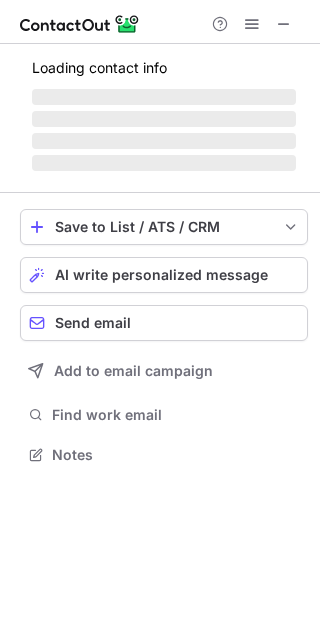 scroll, scrollTop: 10, scrollLeft: 10, axis: both 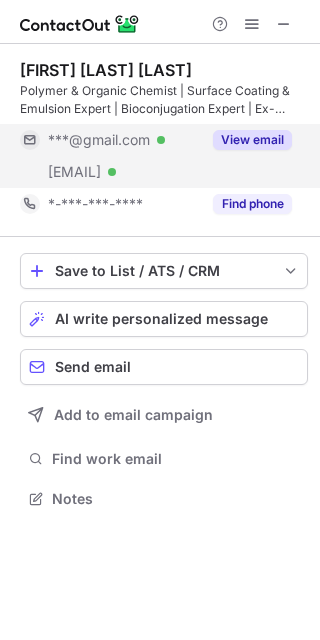 click on "View email" at bounding box center (252, 140) 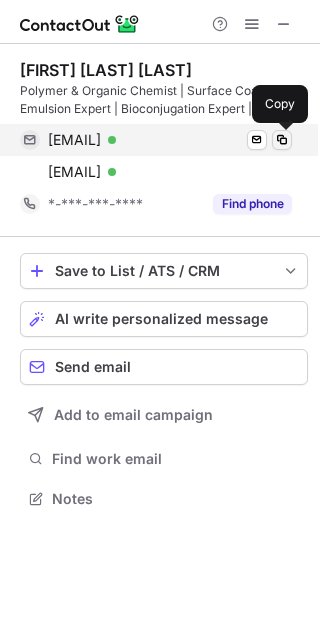 click at bounding box center [282, 140] 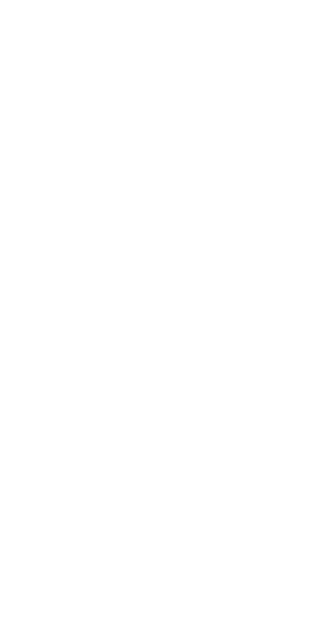 scroll, scrollTop: 0, scrollLeft: 0, axis: both 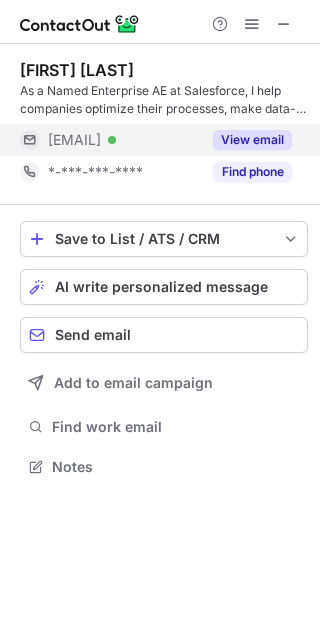 click on "View email" at bounding box center [252, 140] 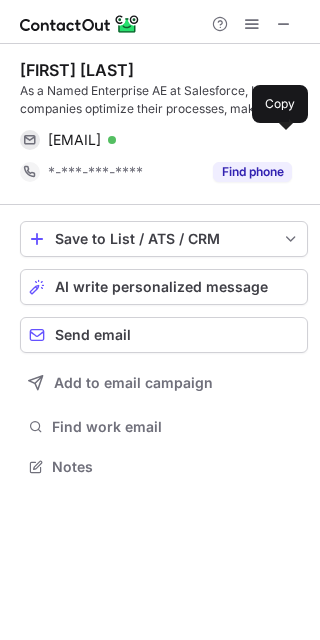 click at bounding box center (282, 140) 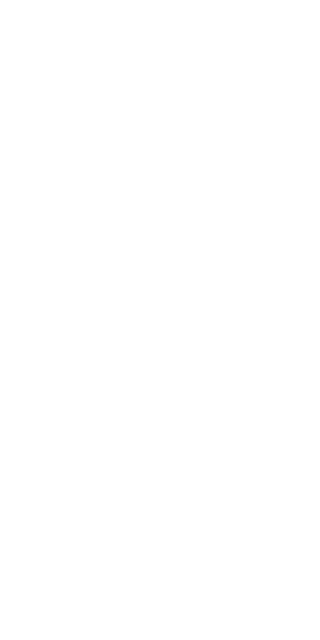 scroll, scrollTop: 0, scrollLeft: 0, axis: both 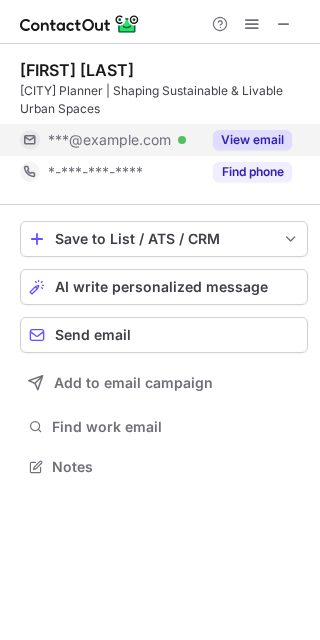 click on "View email" at bounding box center [252, 140] 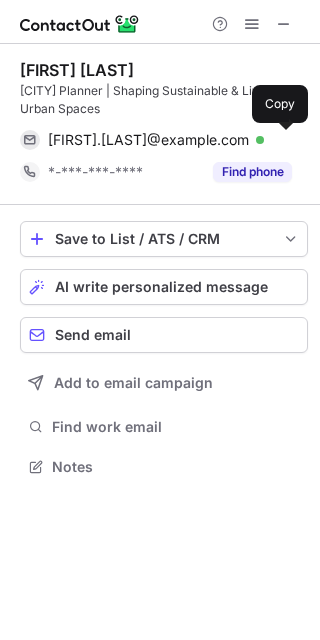 click at bounding box center [282, 140] 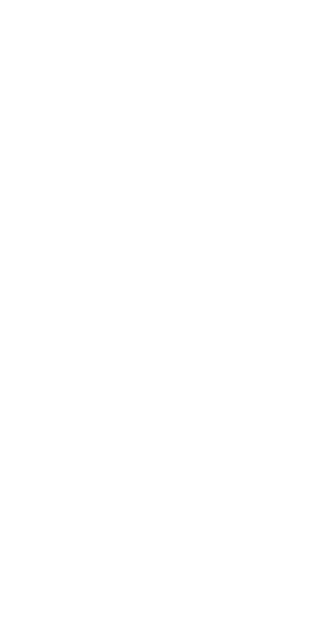 scroll, scrollTop: 0, scrollLeft: 0, axis: both 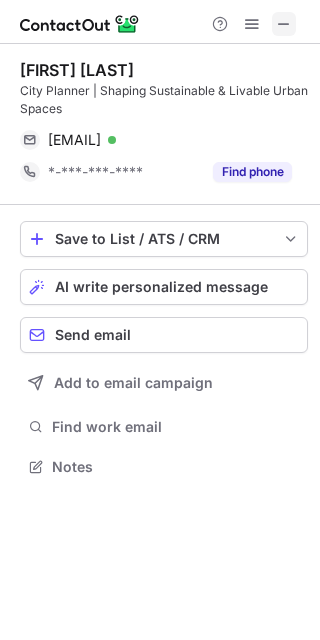 click at bounding box center (284, 24) 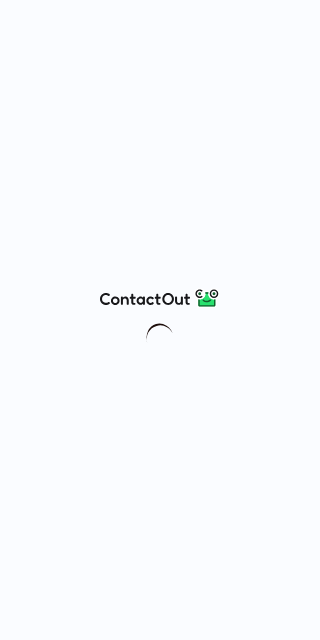scroll, scrollTop: 0, scrollLeft: 0, axis: both 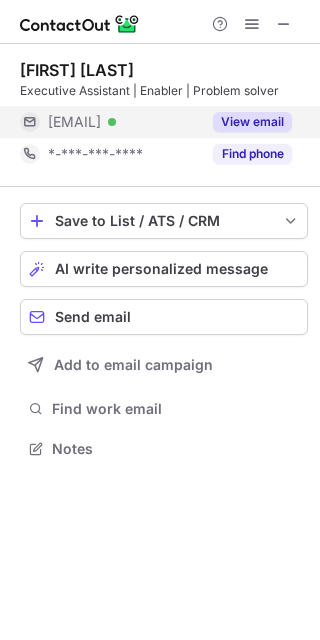 click on "View email" at bounding box center (252, 122) 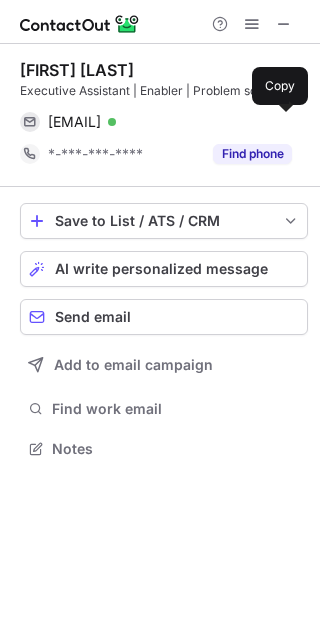 click at bounding box center [282, 122] 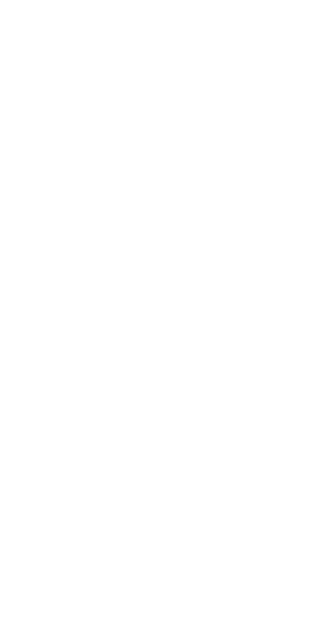scroll, scrollTop: 0, scrollLeft: 0, axis: both 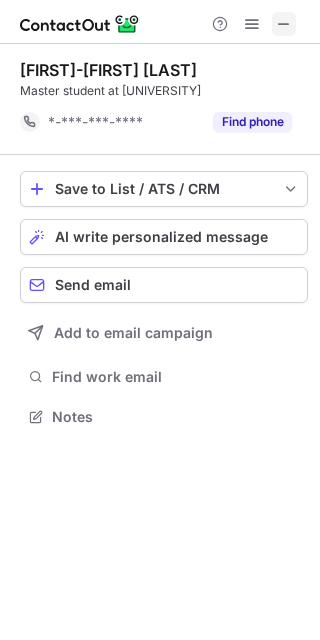 click at bounding box center [284, 24] 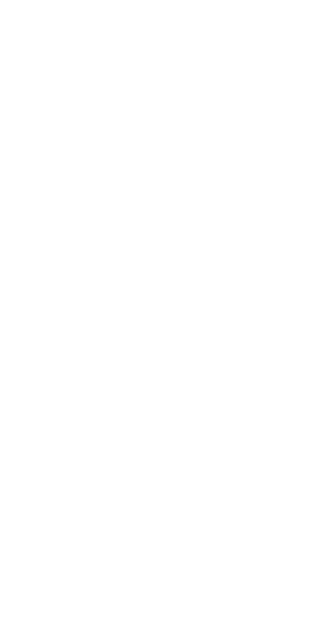 scroll, scrollTop: 0, scrollLeft: 0, axis: both 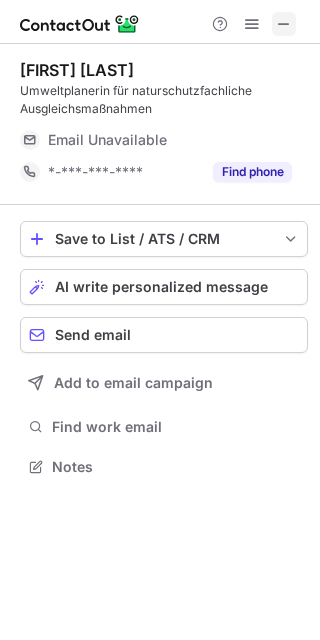 click at bounding box center [284, 24] 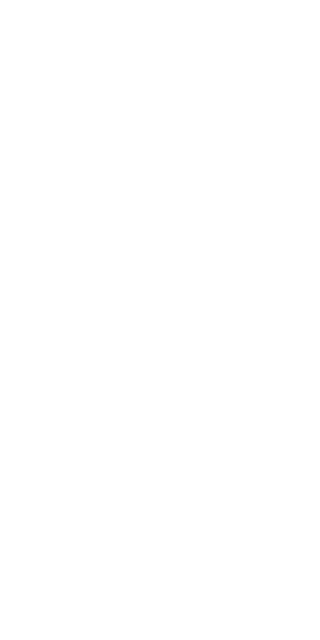 scroll, scrollTop: 0, scrollLeft: 0, axis: both 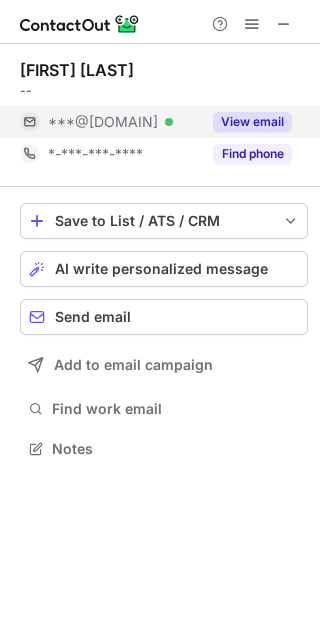 click on "View email" at bounding box center (252, 122) 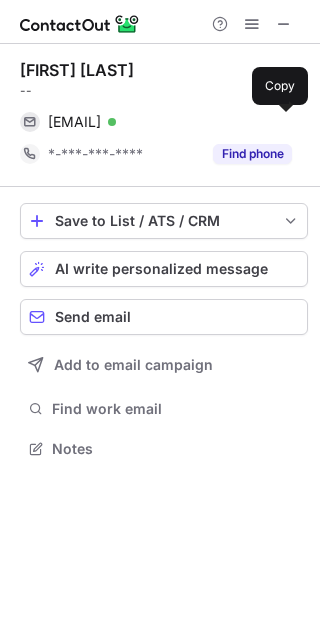 click at bounding box center (282, 122) 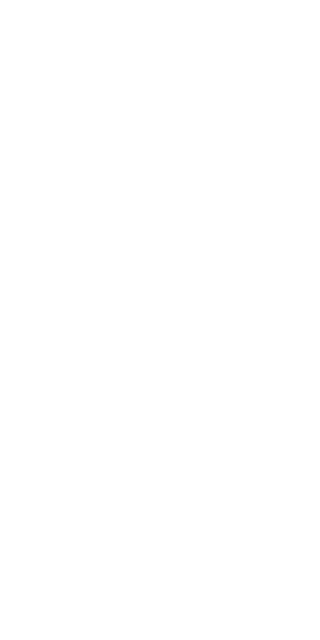 scroll, scrollTop: 0, scrollLeft: 0, axis: both 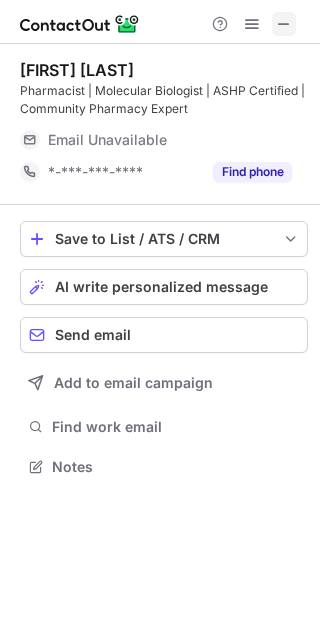 click at bounding box center (284, 24) 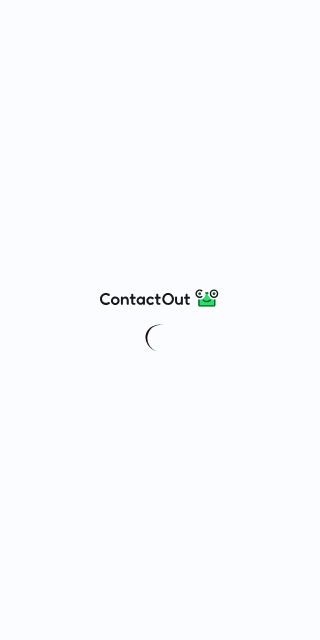 scroll, scrollTop: 0, scrollLeft: 0, axis: both 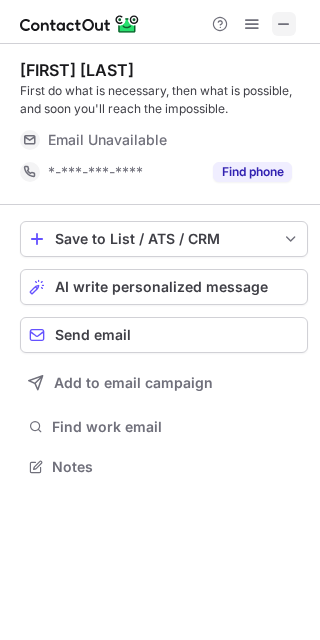 click at bounding box center [284, 24] 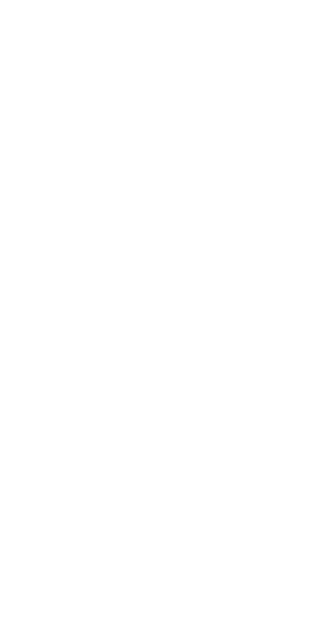 scroll, scrollTop: 0, scrollLeft: 0, axis: both 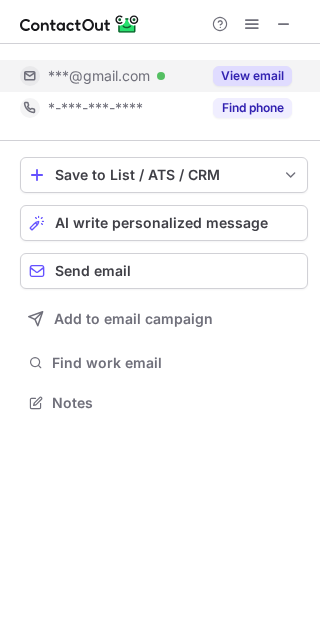 click on "View email" at bounding box center (252, 76) 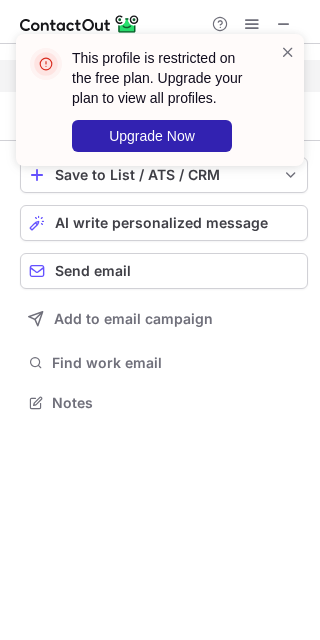 click on "This profile is restricted on the free plan. Upgrade your plan to view all profiles. Upgrade Now" at bounding box center (152, 100) 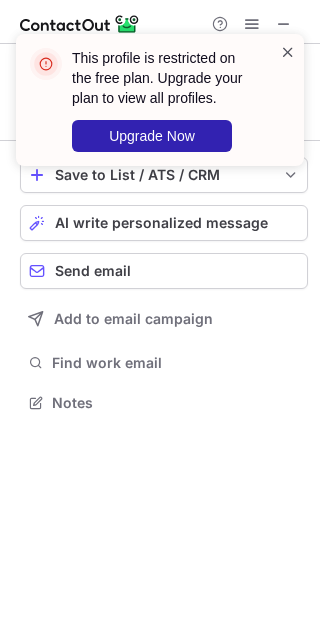 click at bounding box center (288, 52) 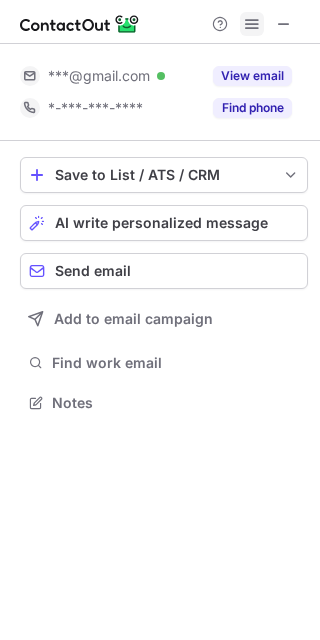 click at bounding box center (252, 24) 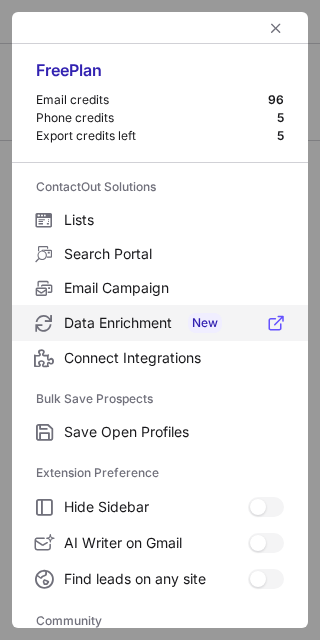 scroll, scrollTop: 267, scrollLeft: 0, axis: vertical 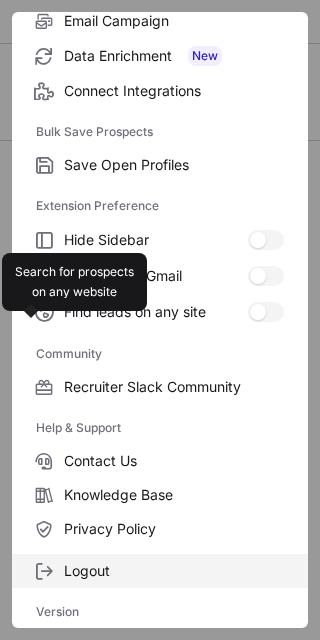 click on "Logout" at bounding box center [174, 165] 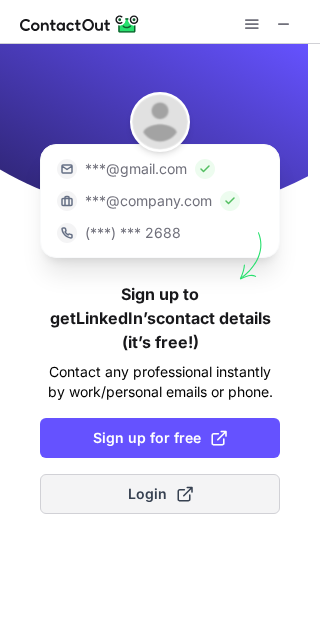 click on "Login" at bounding box center (160, 494) 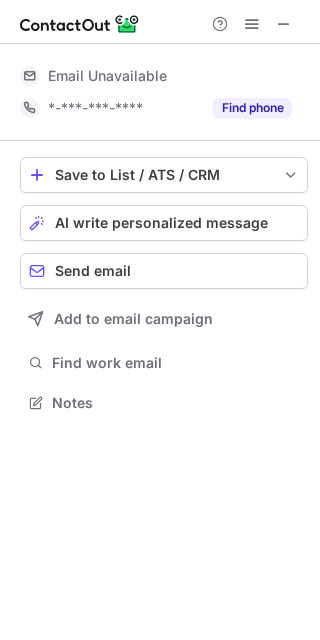scroll, scrollTop: 10, scrollLeft: 10, axis: both 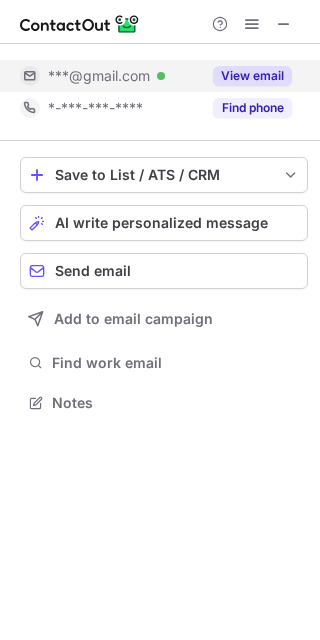 click on "View email" at bounding box center [252, 76] 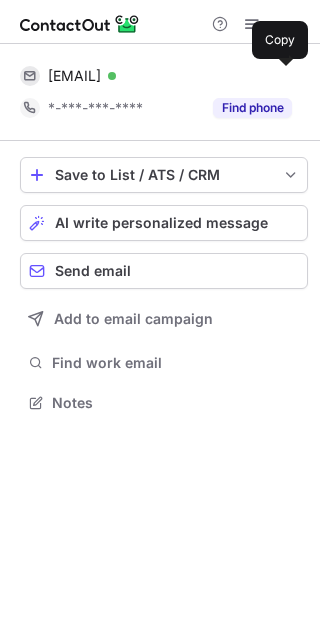 click at bounding box center [282, 76] 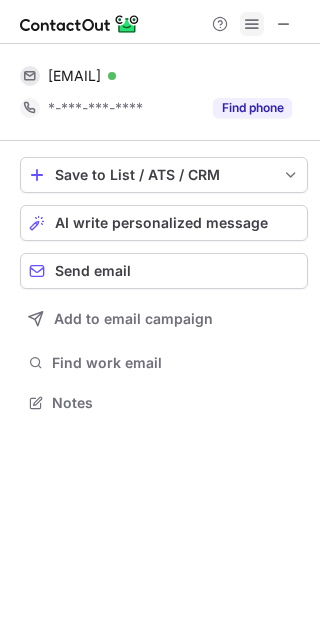 click at bounding box center [160, 22] 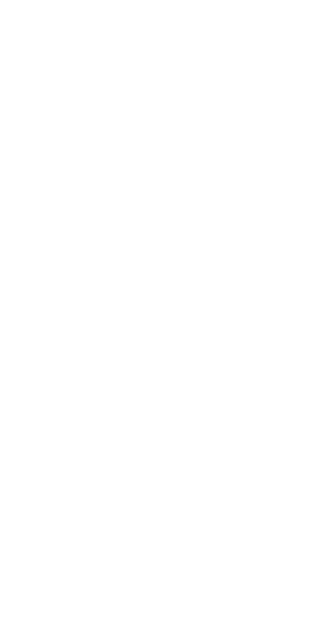 scroll, scrollTop: 0, scrollLeft: 0, axis: both 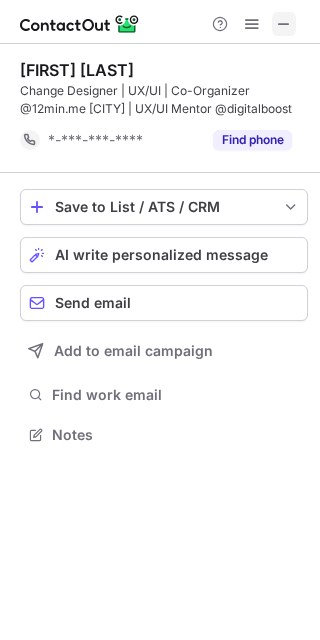 click at bounding box center [284, 24] 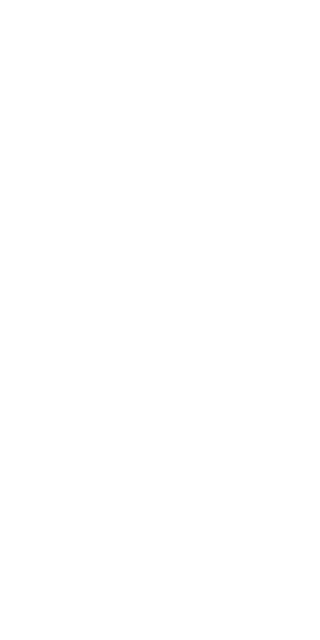 scroll, scrollTop: 0, scrollLeft: 0, axis: both 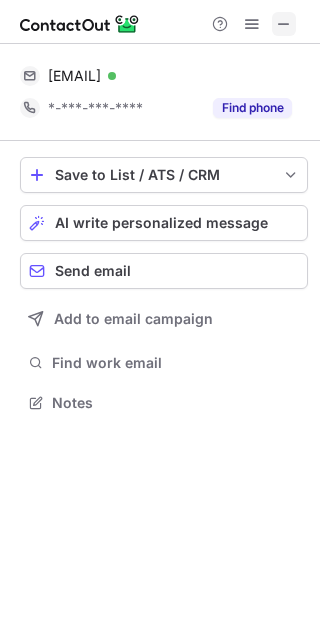 click at bounding box center (284, 24) 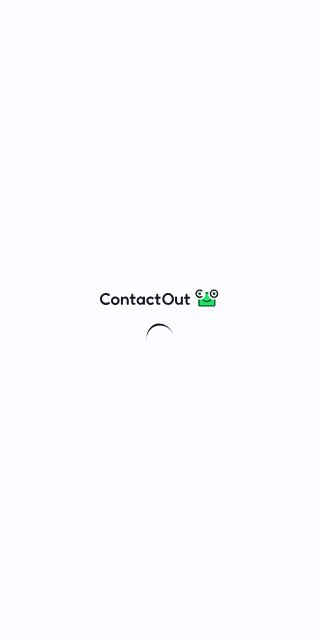 scroll, scrollTop: 0, scrollLeft: 0, axis: both 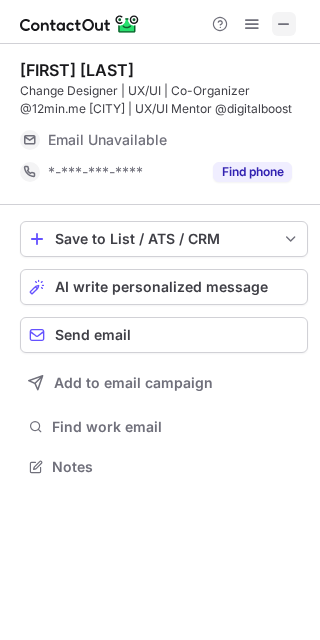 click at bounding box center (284, 24) 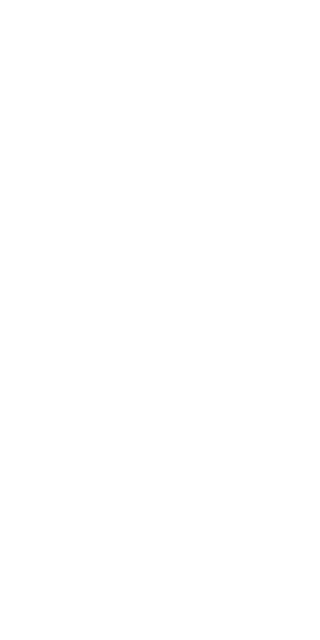 scroll, scrollTop: 0, scrollLeft: 0, axis: both 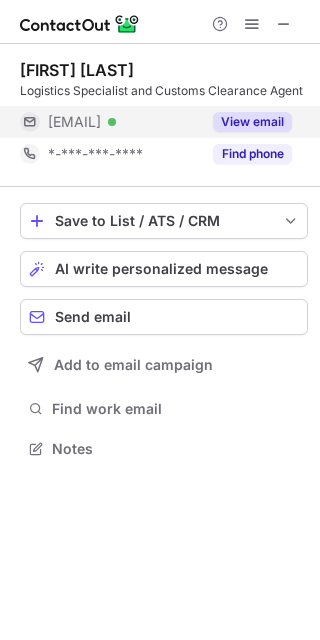 click on "View email" at bounding box center (252, 122) 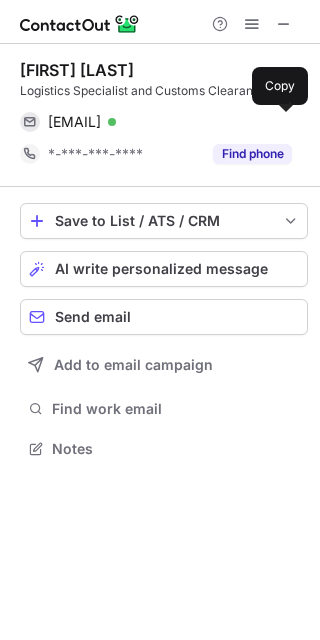 click at bounding box center (282, 122) 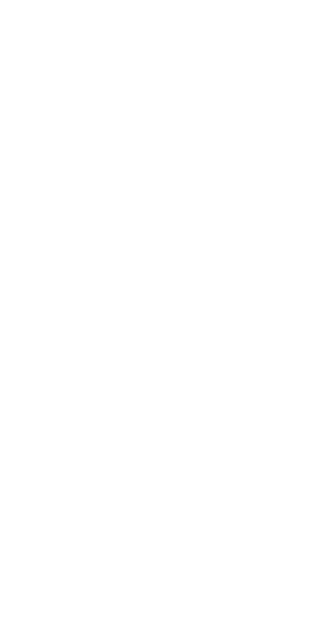 scroll, scrollTop: 0, scrollLeft: 0, axis: both 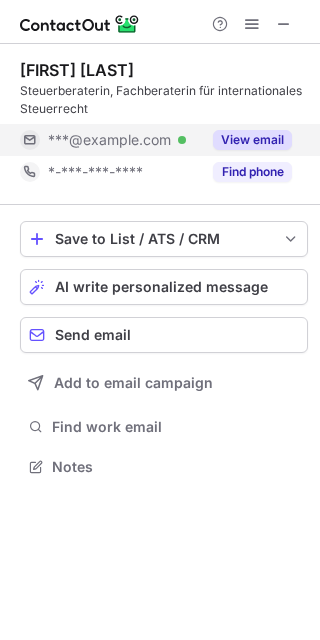click on "View email" at bounding box center [252, 140] 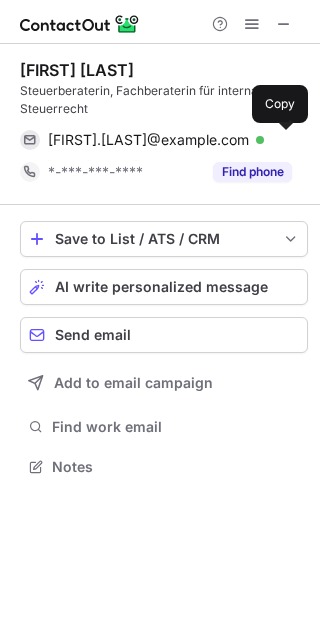 click at bounding box center (282, 140) 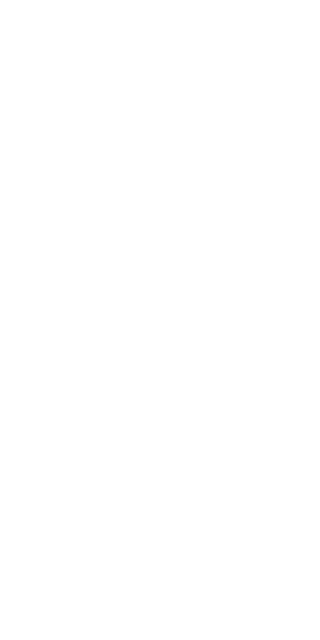scroll, scrollTop: 0, scrollLeft: 0, axis: both 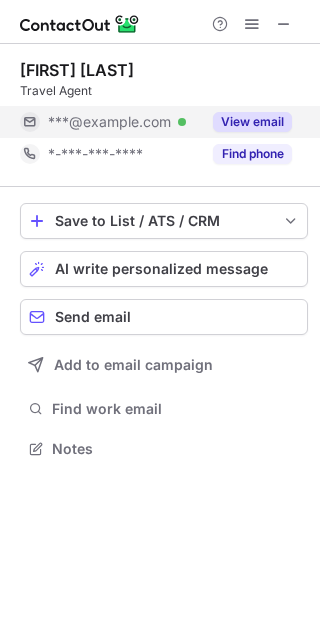 click on "View email" at bounding box center (252, 122) 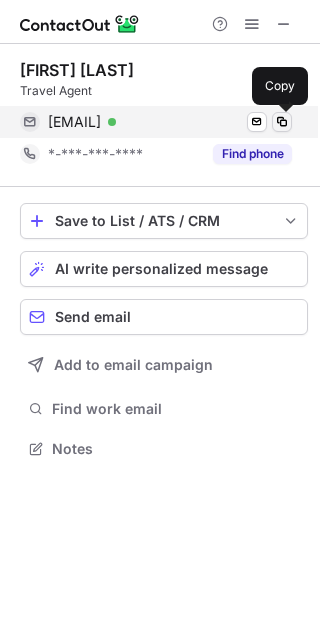 click at bounding box center [282, 122] 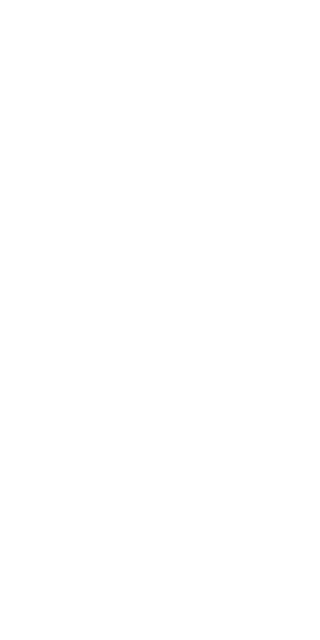 scroll, scrollTop: 0, scrollLeft: 0, axis: both 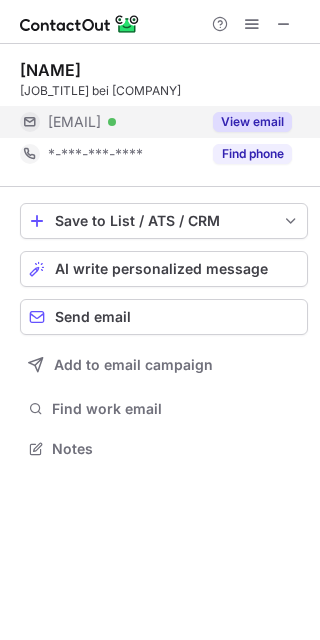 click on "View email" at bounding box center (252, 122) 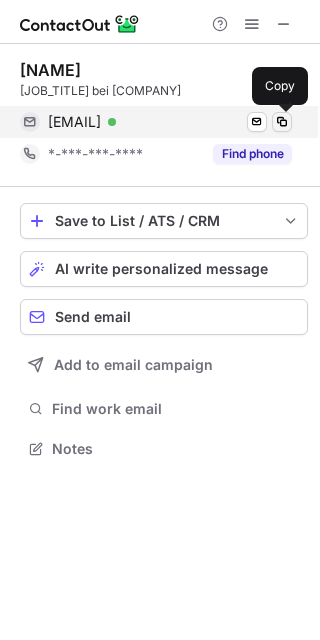 click at bounding box center [282, 122] 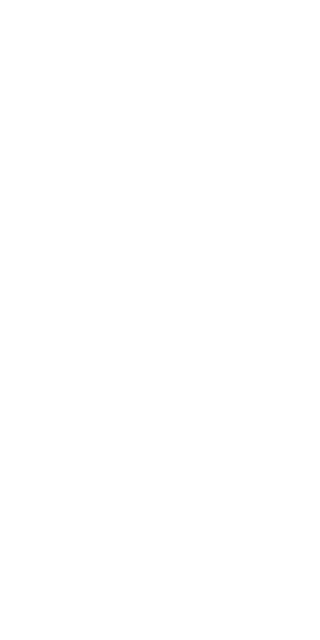 scroll, scrollTop: 0, scrollLeft: 0, axis: both 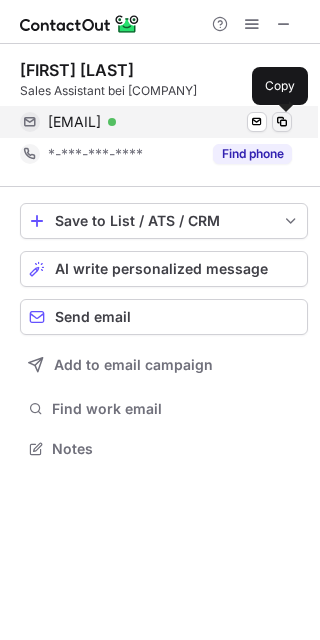 click at bounding box center [282, 122] 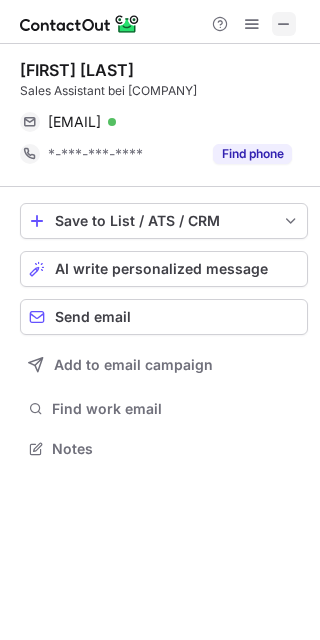 click at bounding box center [284, 24] 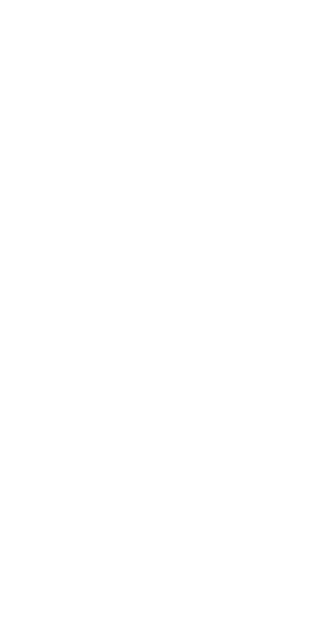 scroll, scrollTop: 0, scrollLeft: 0, axis: both 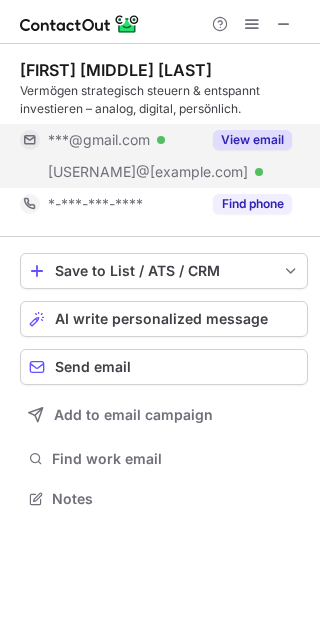 click on "View email" at bounding box center (252, 140) 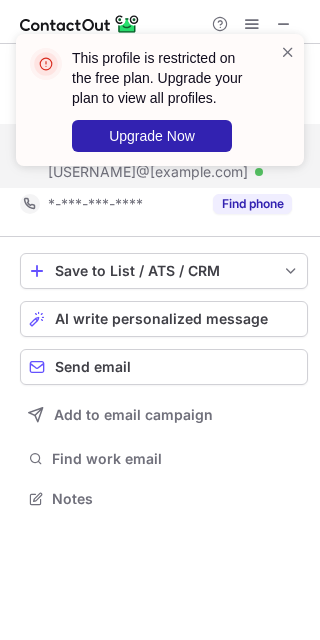 click at bounding box center [288, 100] 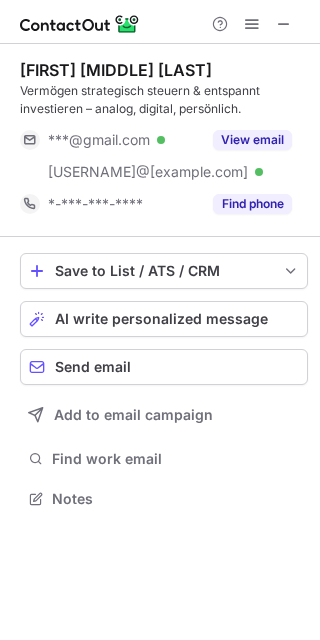 click on "This profile is restricted on the free plan. Upgrade your plan to view all profiles. Upgrade Now" at bounding box center [160, 108] 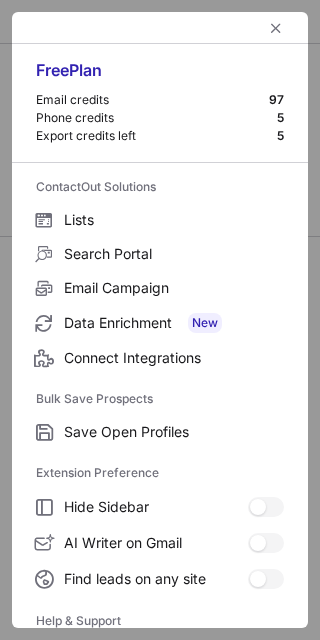 scroll, scrollTop: 193, scrollLeft: 0, axis: vertical 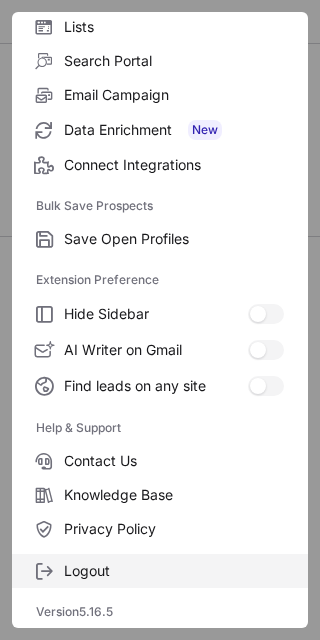 click on "Logout" at bounding box center (174, 239) 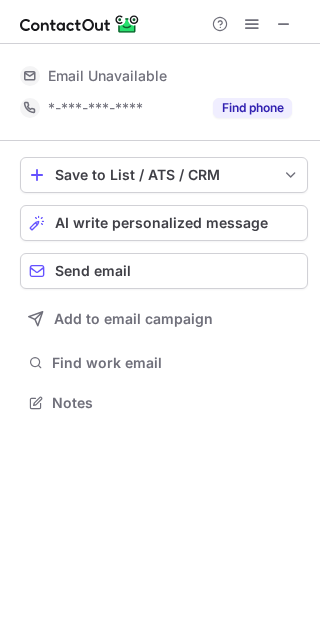 scroll, scrollTop: 389, scrollLeft: 320, axis: both 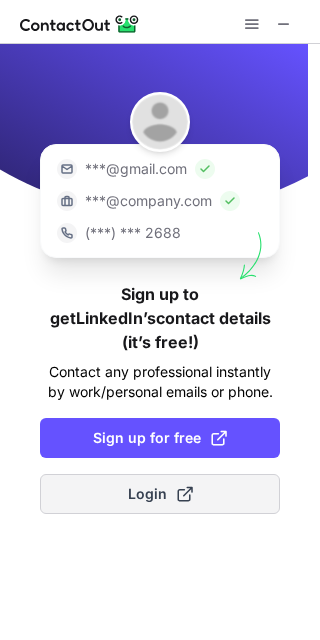 click at bounding box center [185, 494] 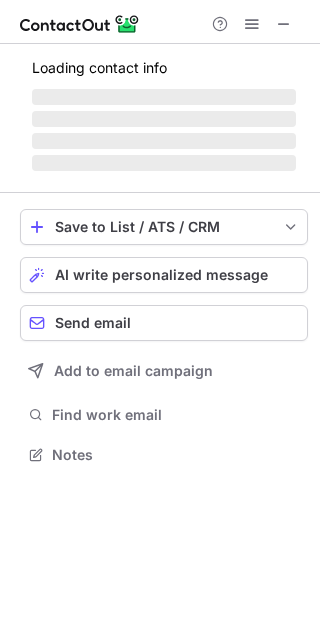 scroll, scrollTop: 10, scrollLeft: 10, axis: both 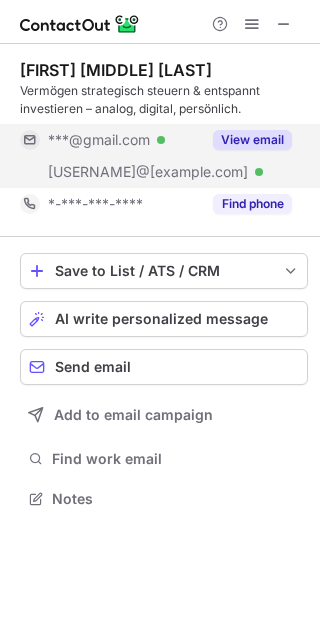 click on "View email" at bounding box center [252, 140] 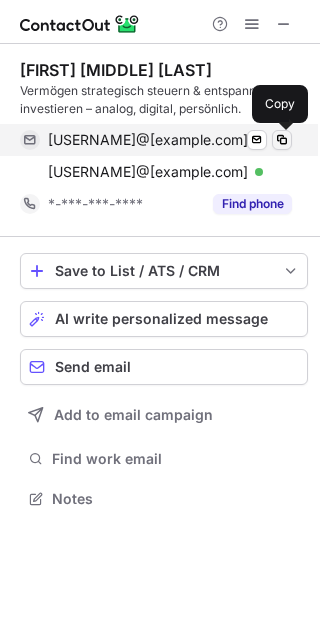 click at bounding box center (282, 140) 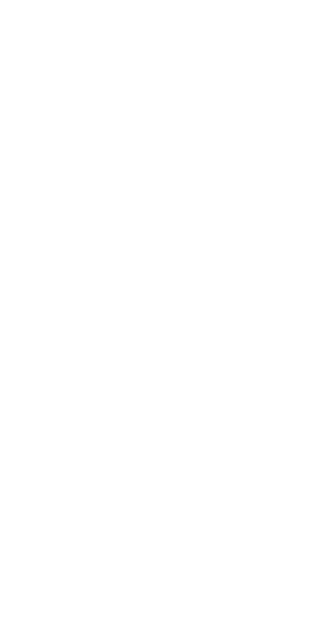 scroll, scrollTop: 0, scrollLeft: 0, axis: both 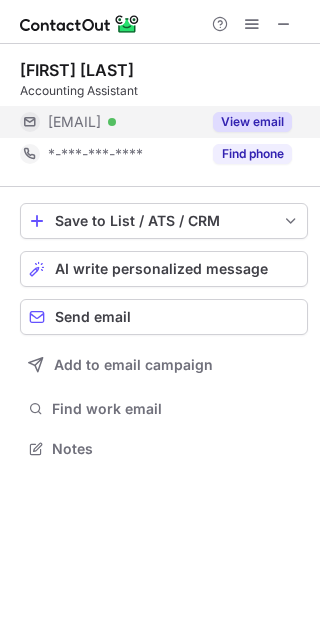 click on "View email" at bounding box center [252, 122] 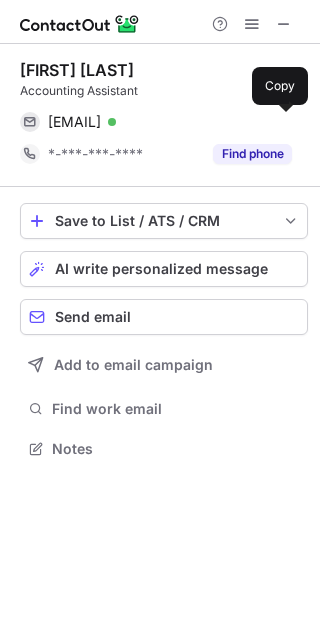 click at bounding box center (282, 122) 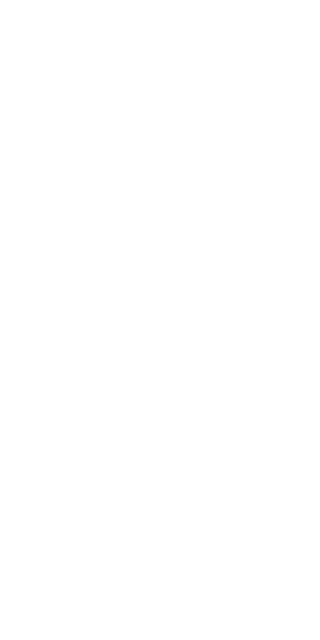 scroll, scrollTop: 0, scrollLeft: 0, axis: both 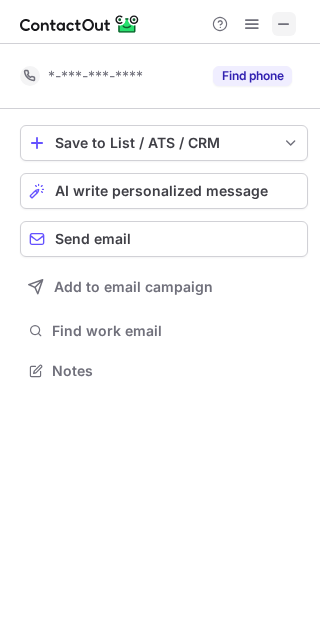click at bounding box center (284, 24) 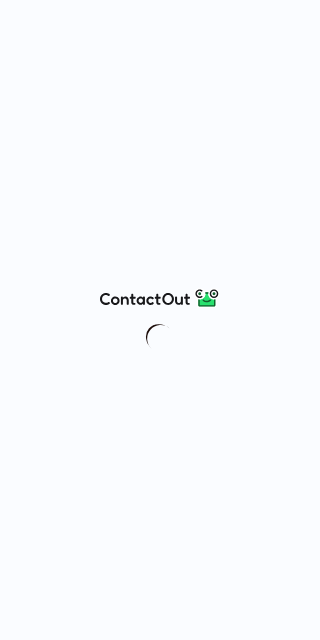 scroll, scrollTop: 0, scrollLeft: 0, axis: both 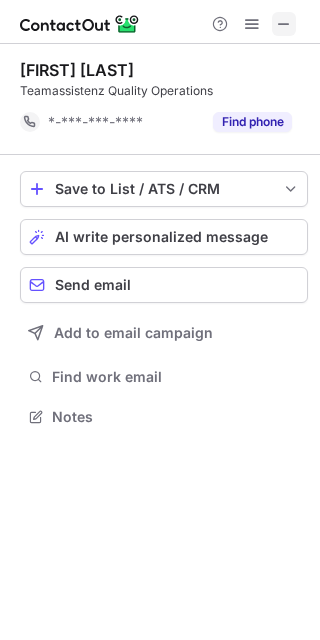 click at bounding box center [284, 24] 